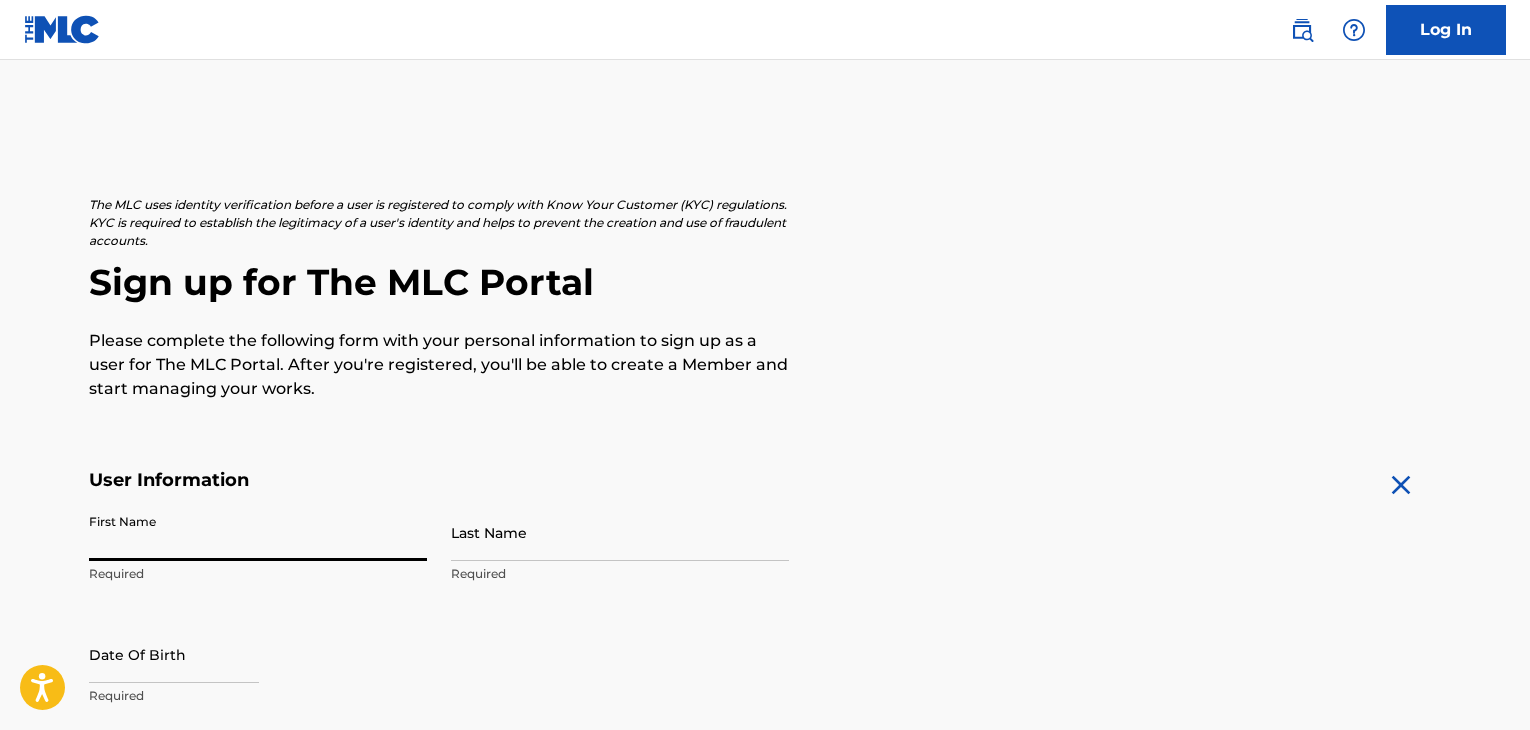 scroll, scrollTop: 244, scrollLeft: 0, axis: vertical 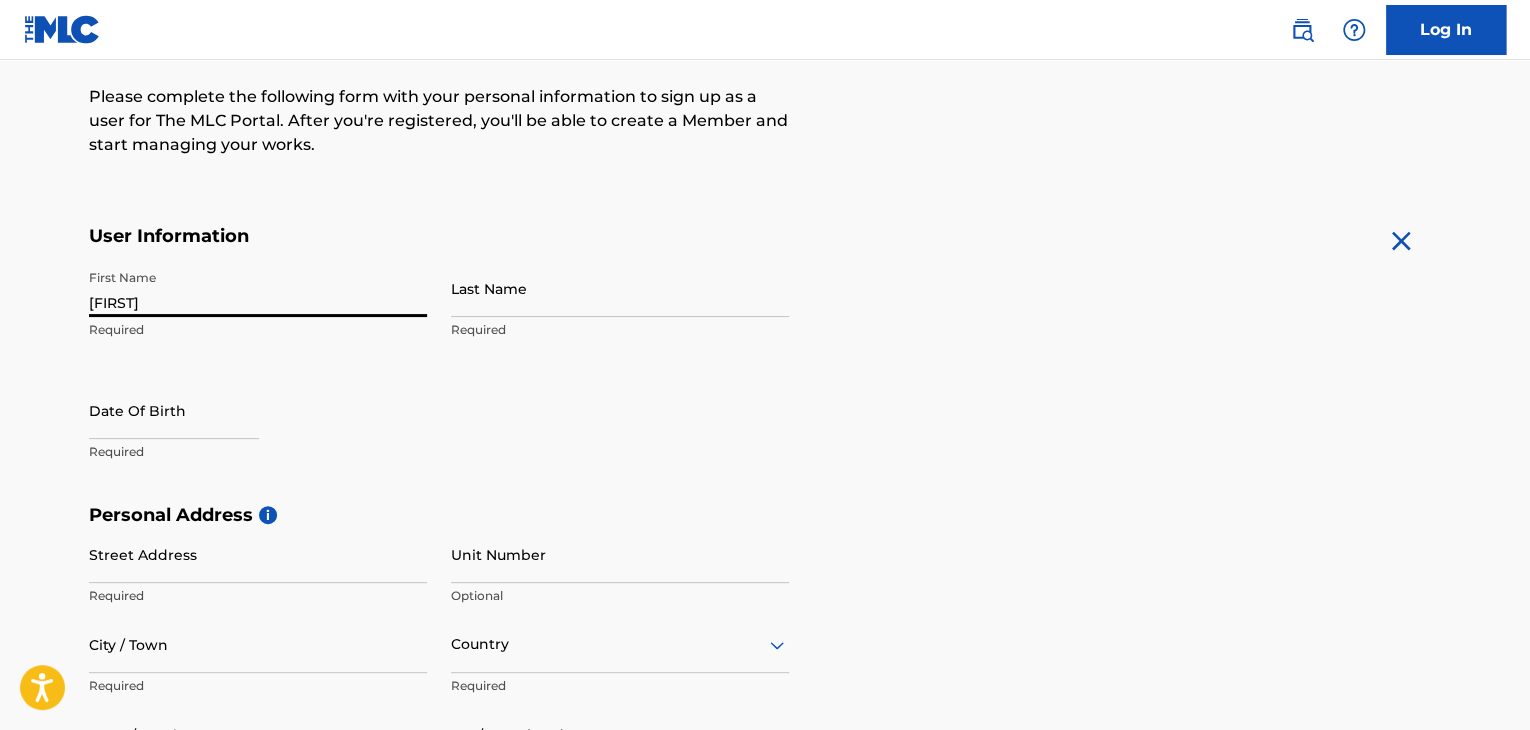 type on "[FIRST]" 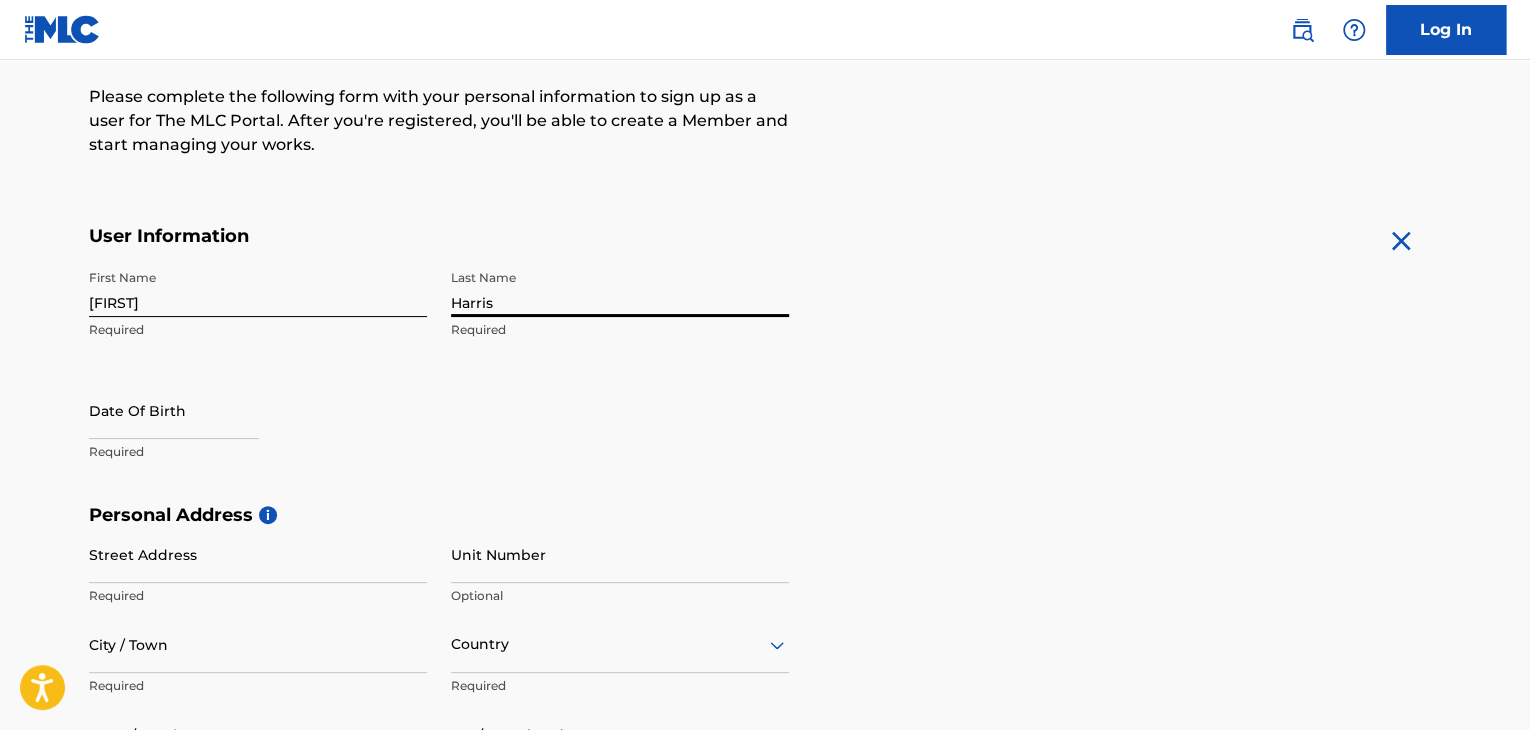 type on "Harris" 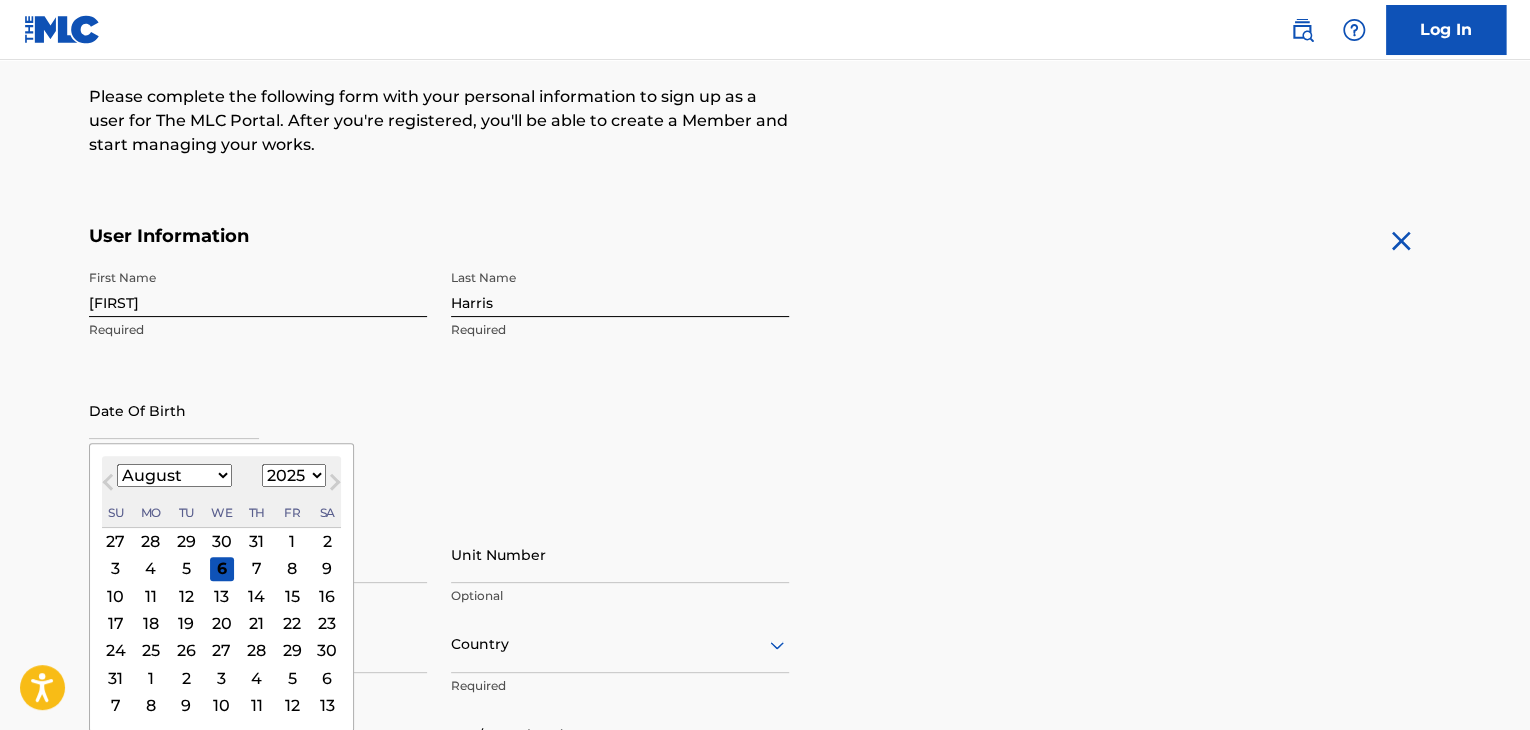 click at bounding box center [174, 410] 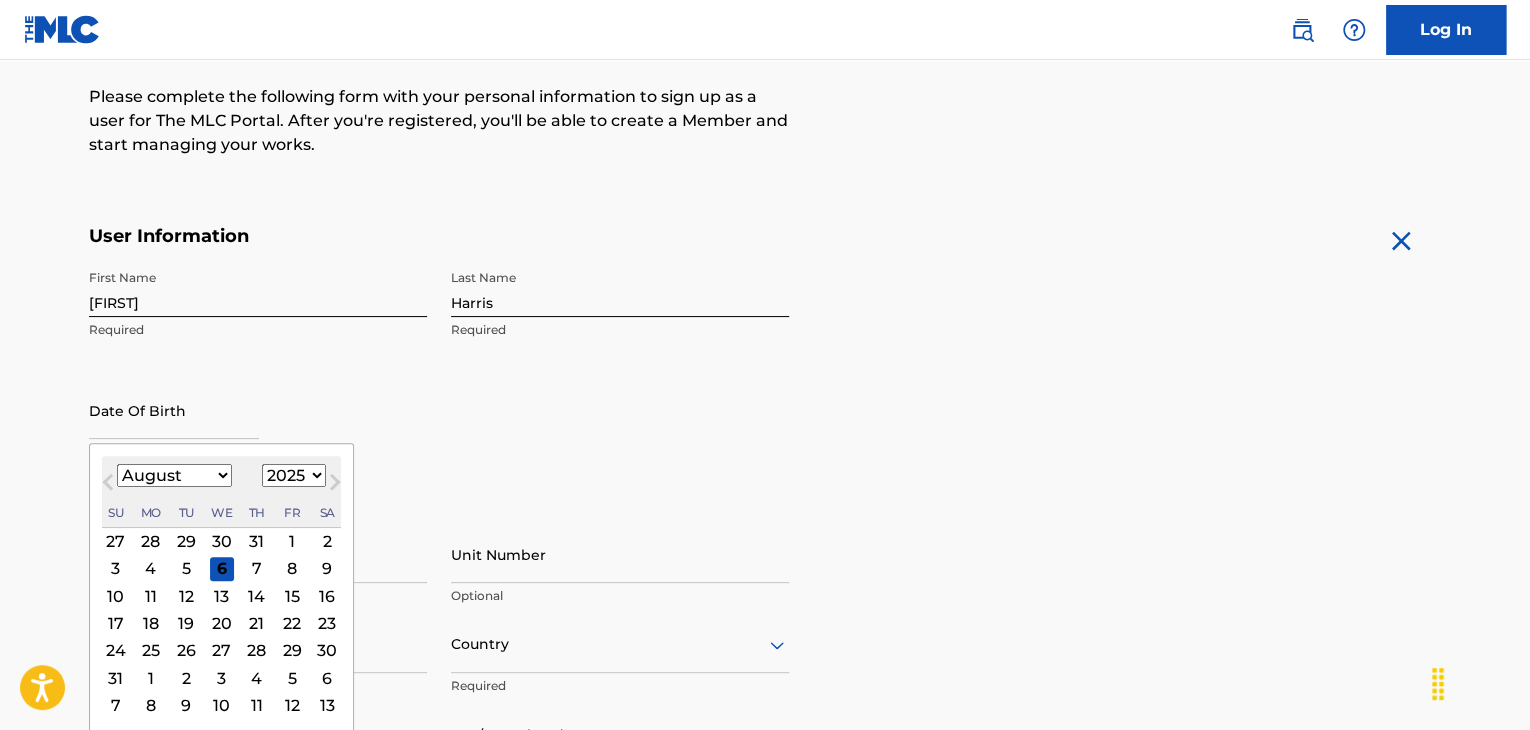 click on "January February March April May June July August September October November December" at bounding box center (174, 475) 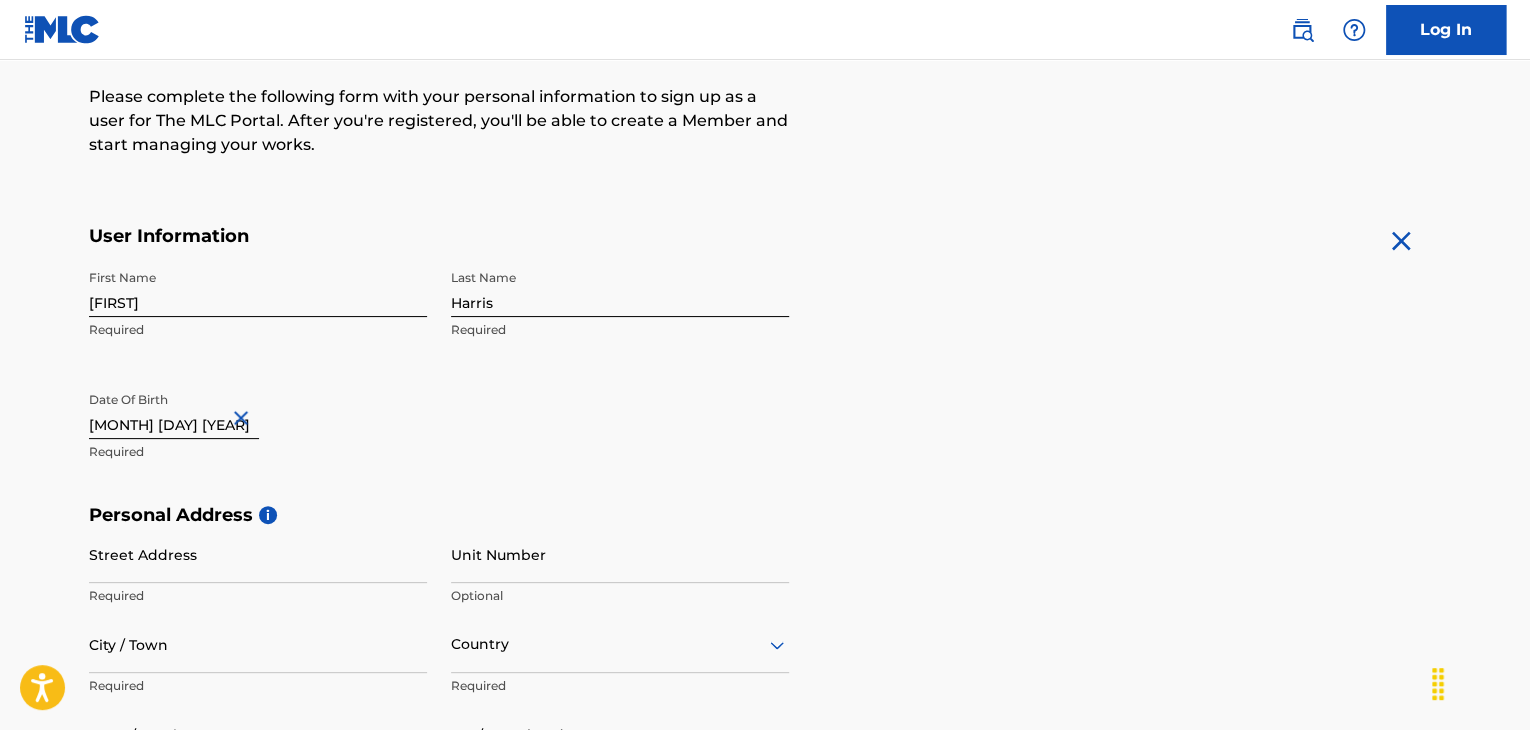 type on "[MONTH] [DAY] [YEAR]" 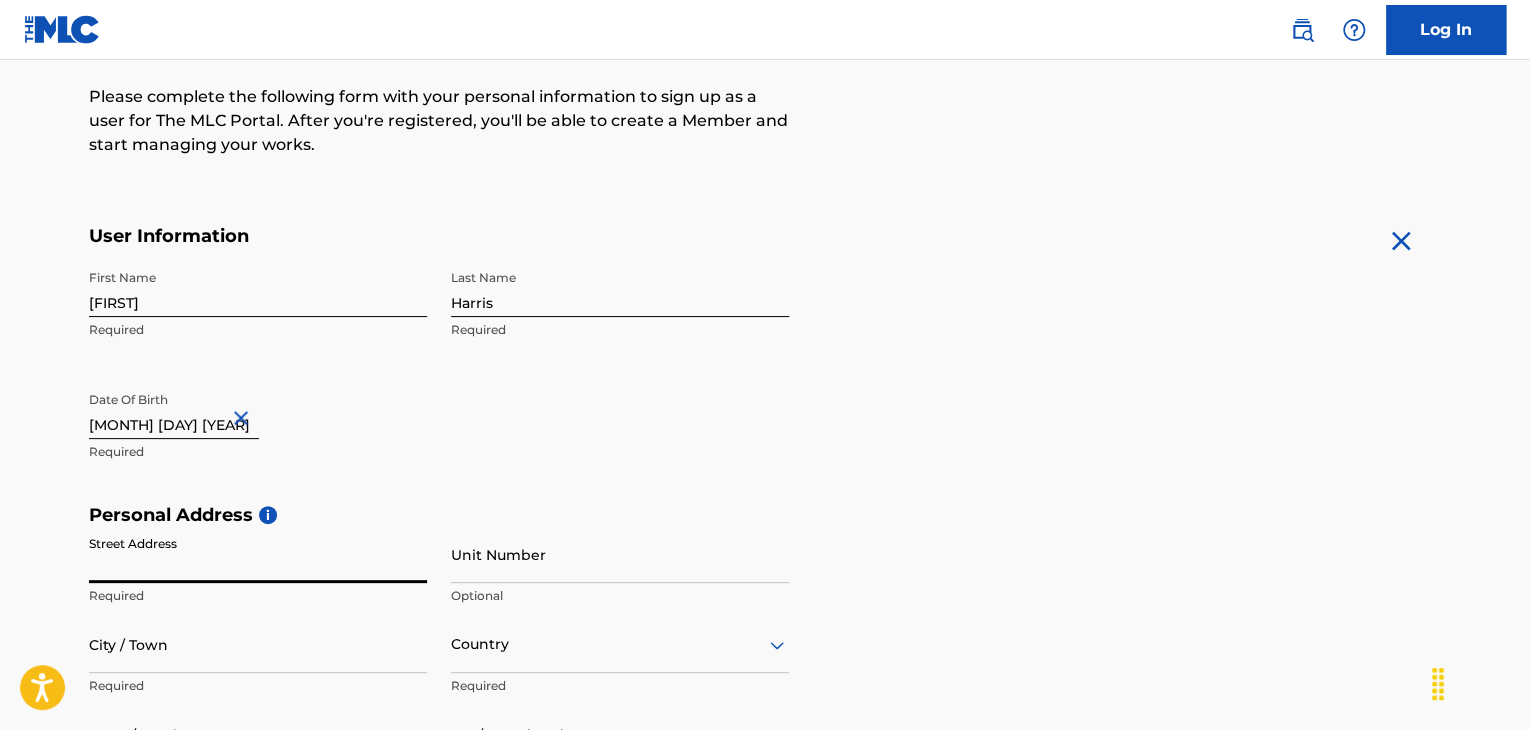 click on "Street Address" at bounding box center (258, 554) 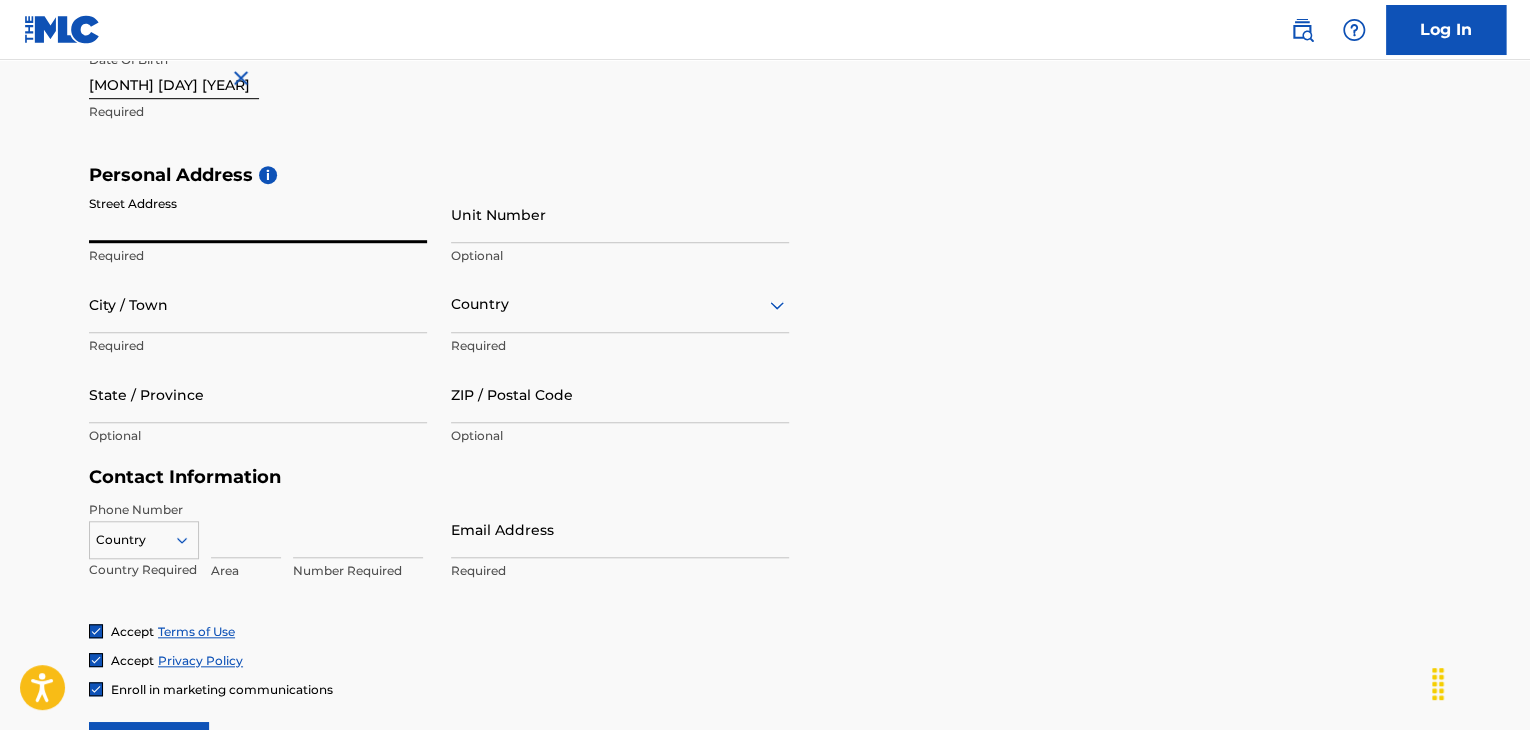 scroll, scrollTop: 587, scrollLeft: 0, axis: vertical 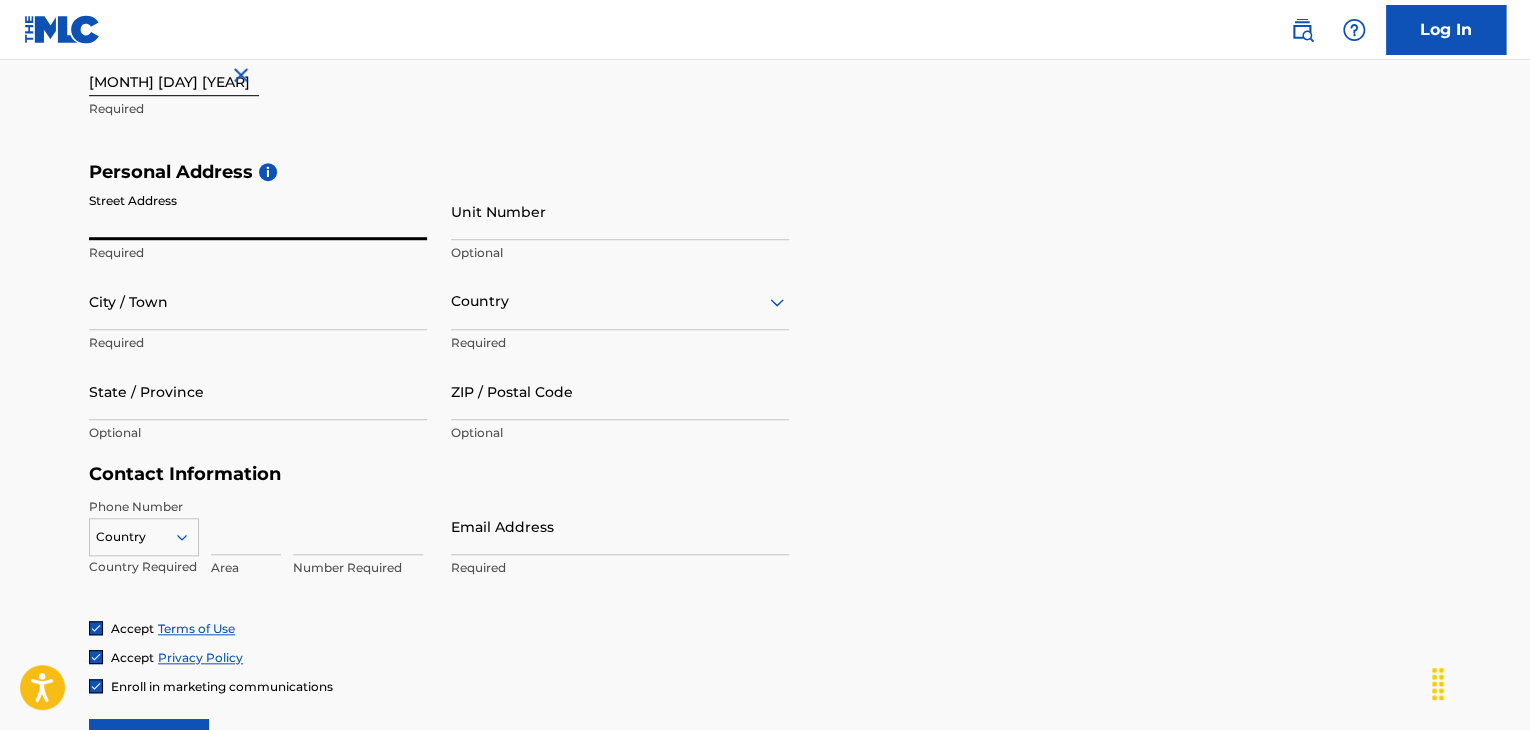click on "Street Address" at bounding box center [258, 211] 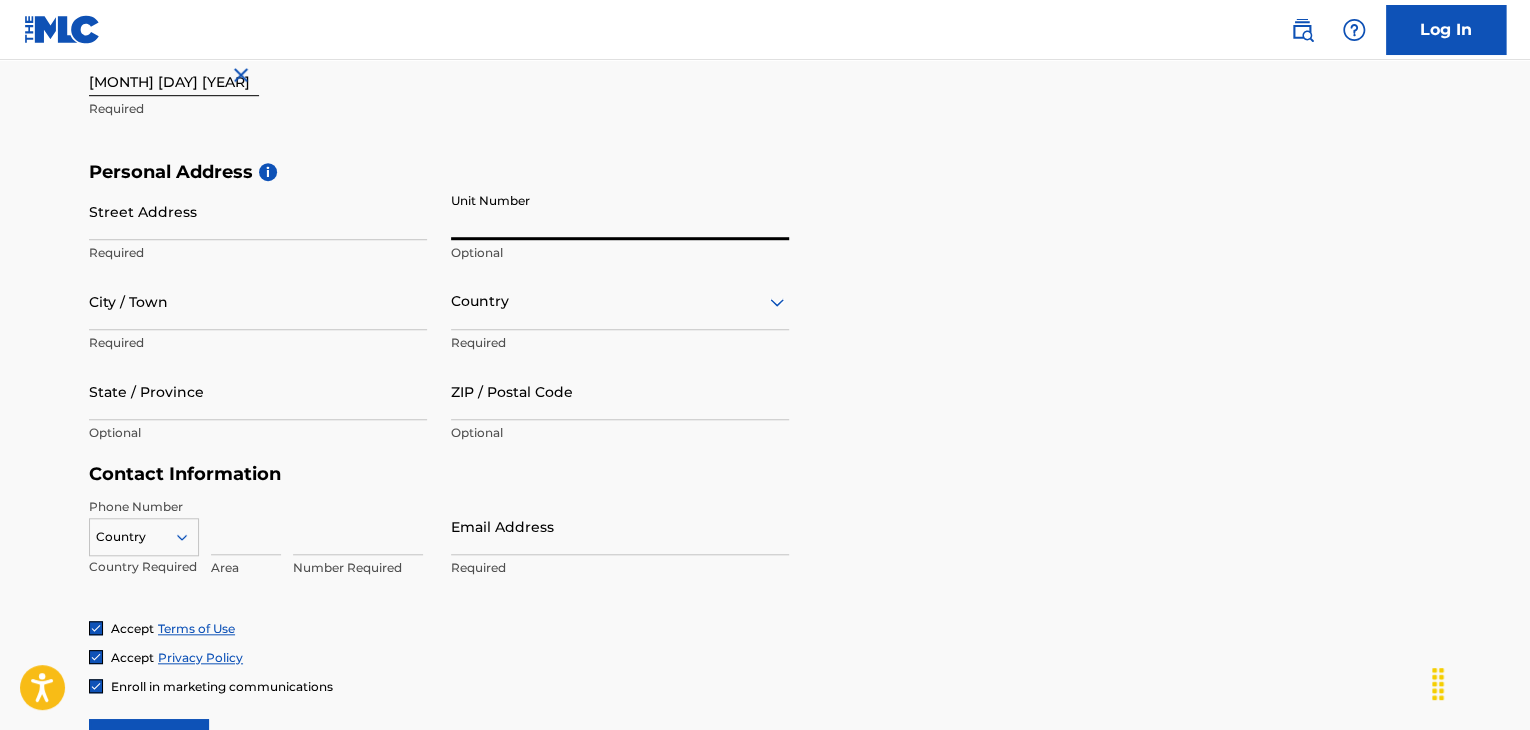 click on "Unit Number" at bounding box center (620, 211) 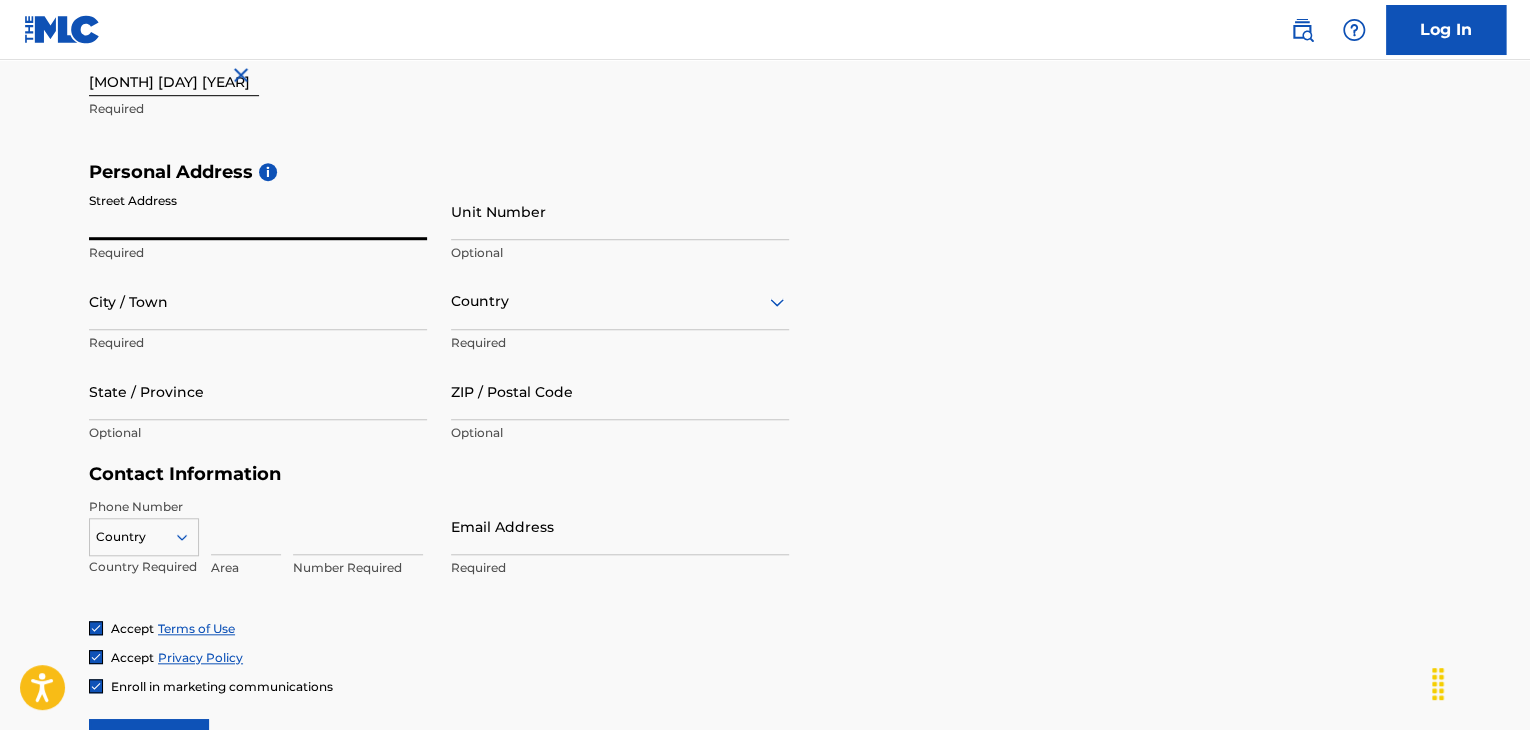 click on "Street Address" at bounding box center (258, 211) 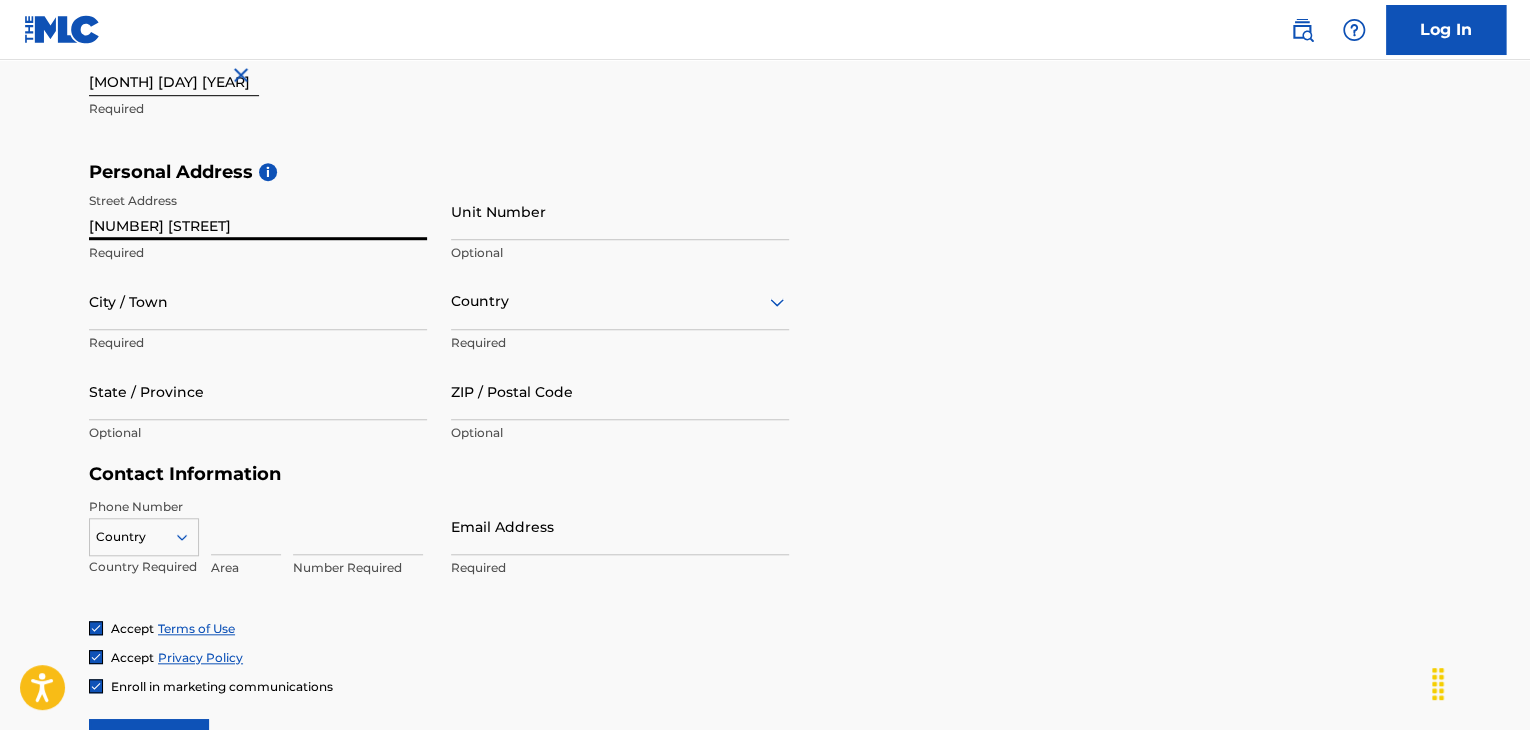 type on "[NUMBER] [STREET]" 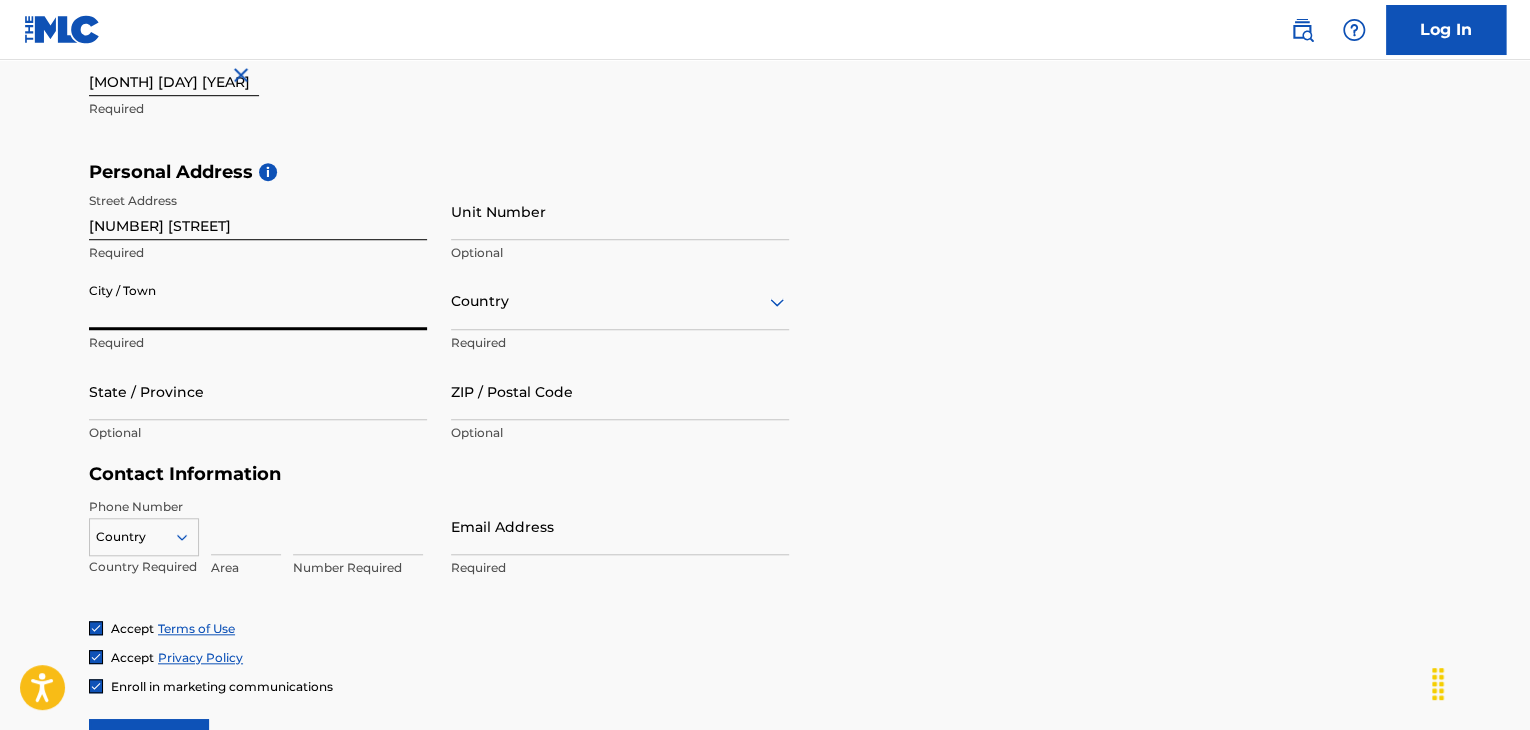 click on "City / Town" at bounding box center [258, 301] 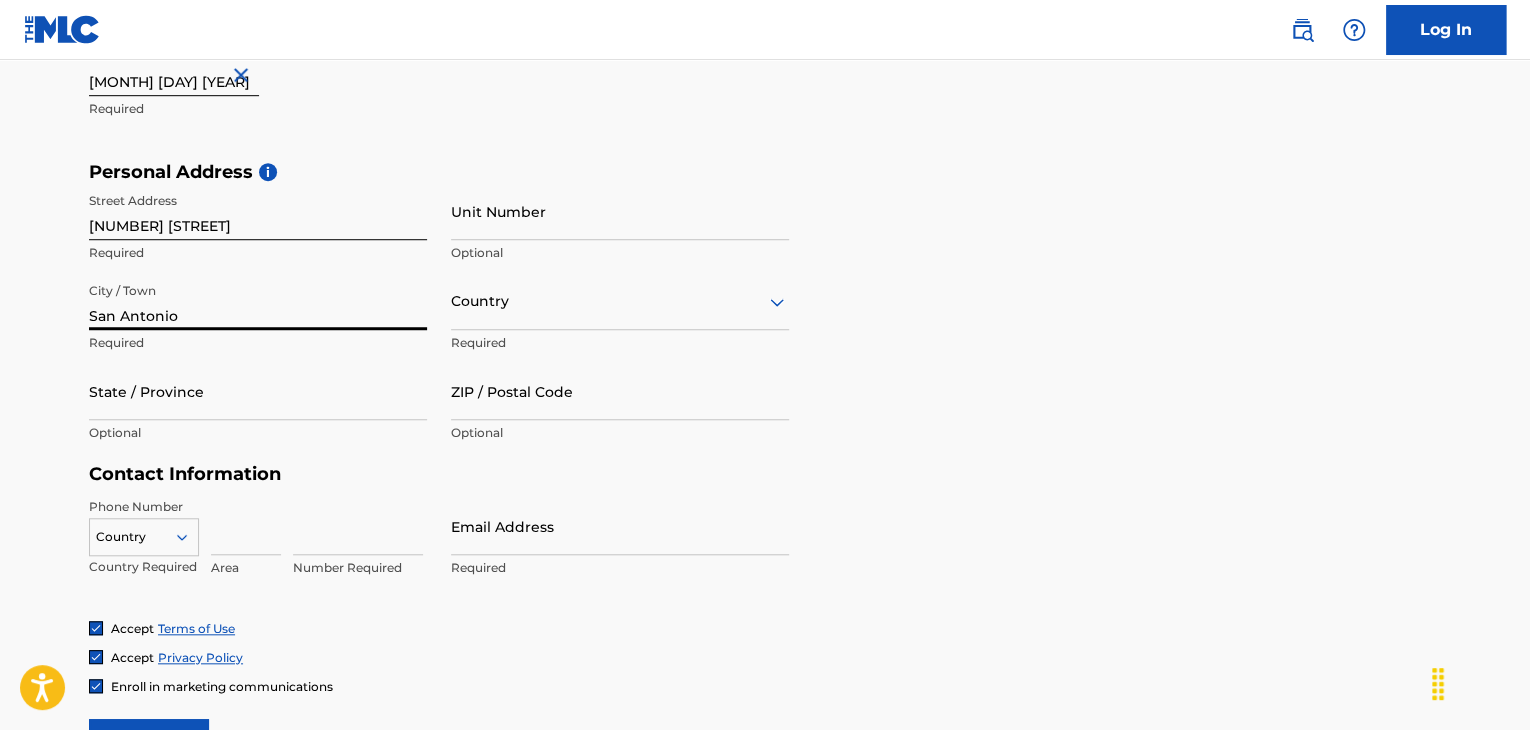 type on "San Antonio" 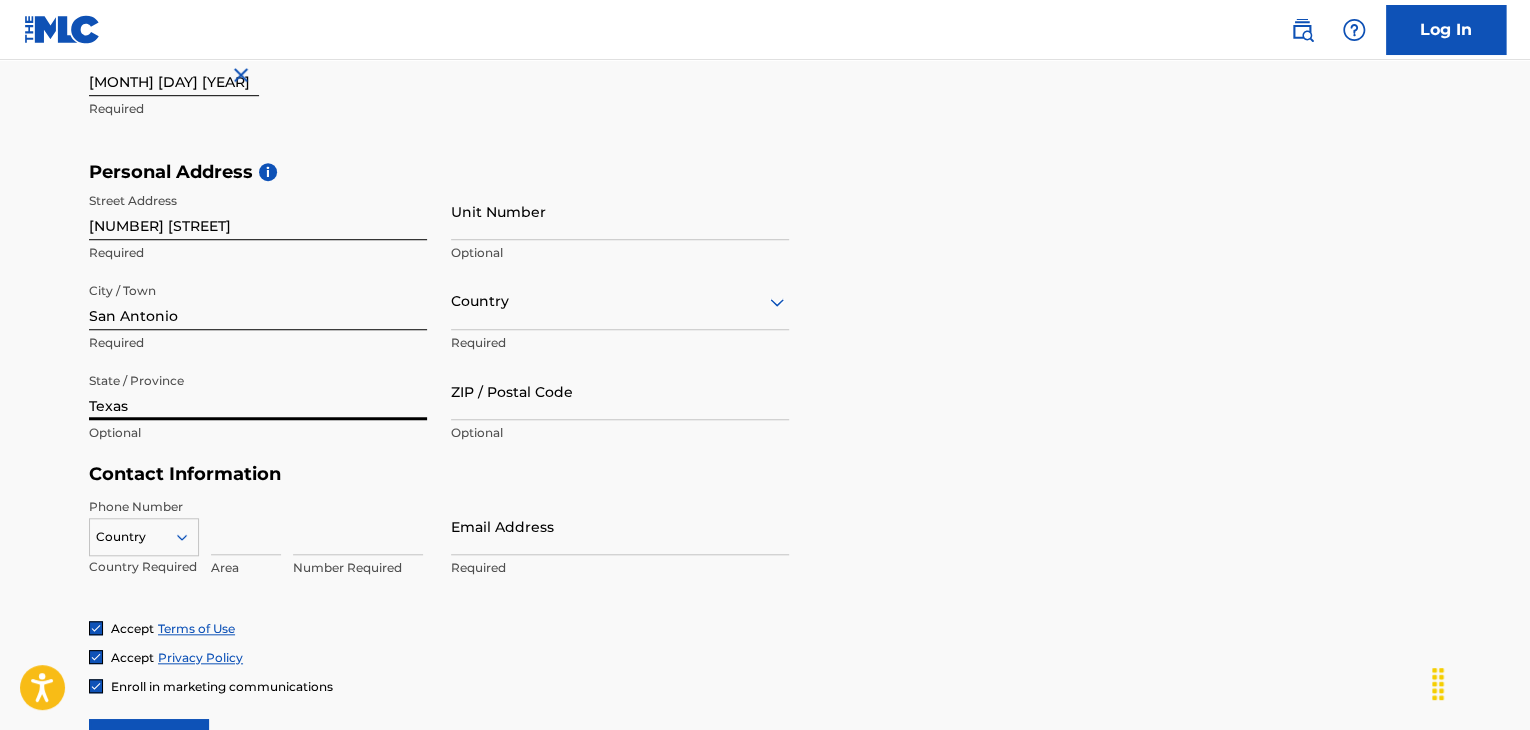 type on "Texas" 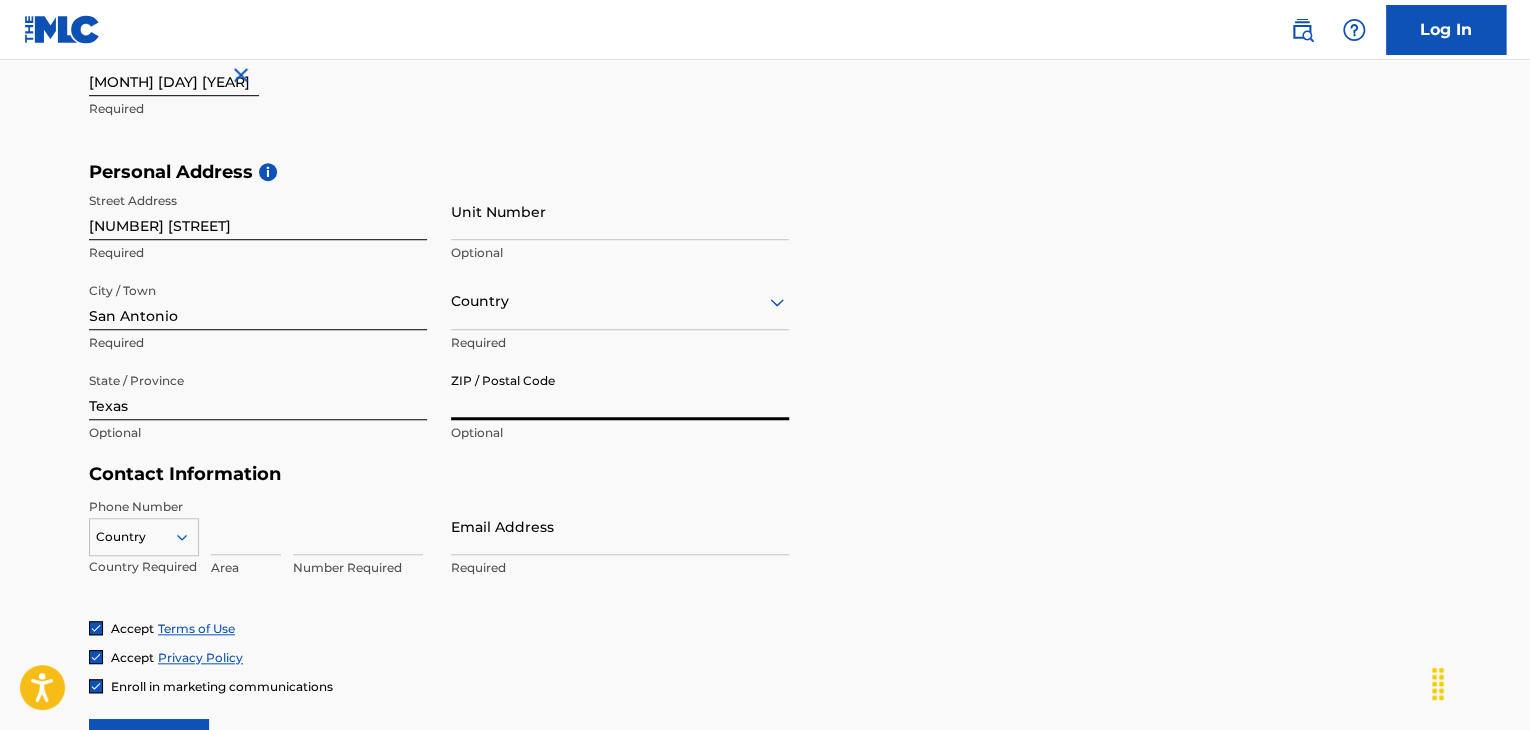 click on "ZIP / Postal Code" at bounding box center (620, 391) 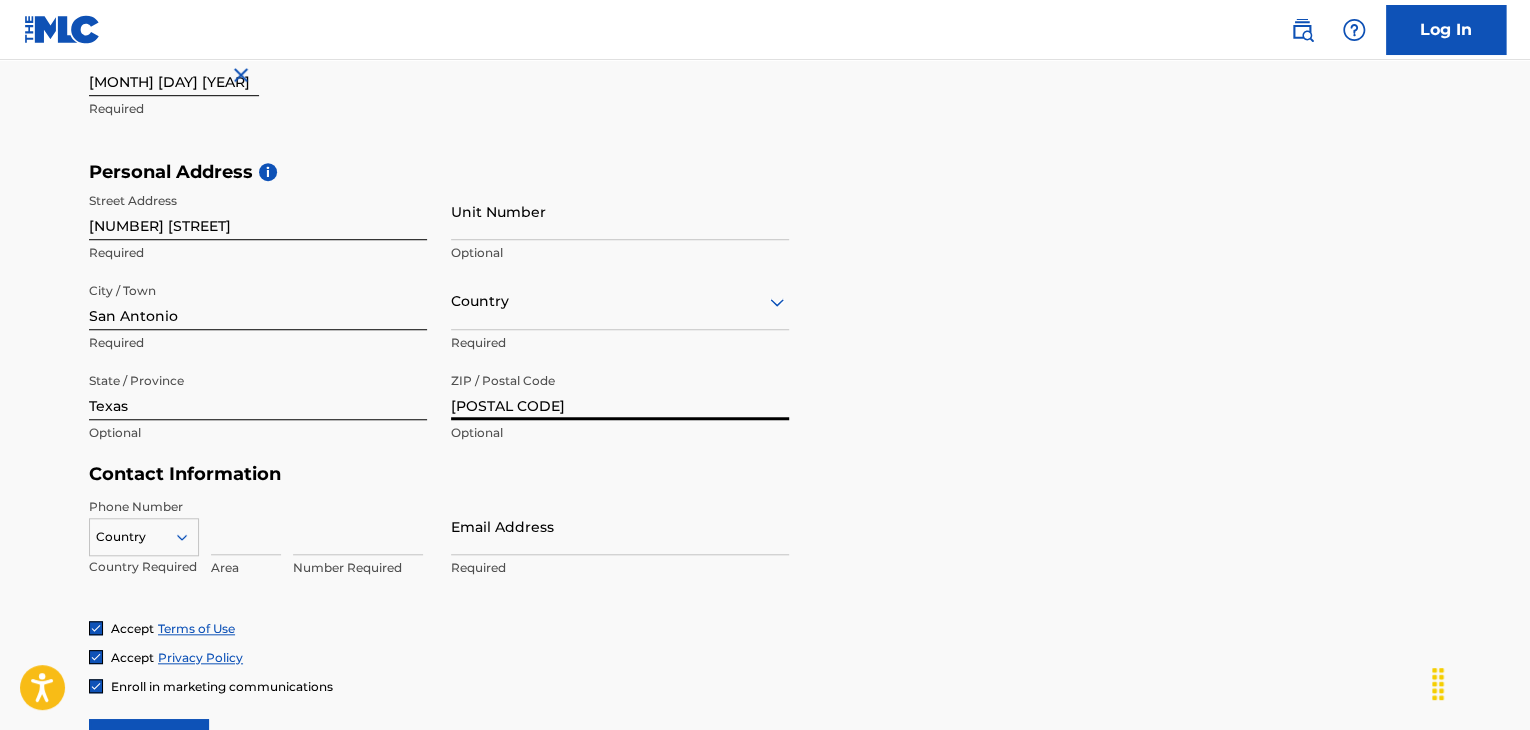 scroll, scrollTop: 732, scrollLeft: 0, axis: vertical 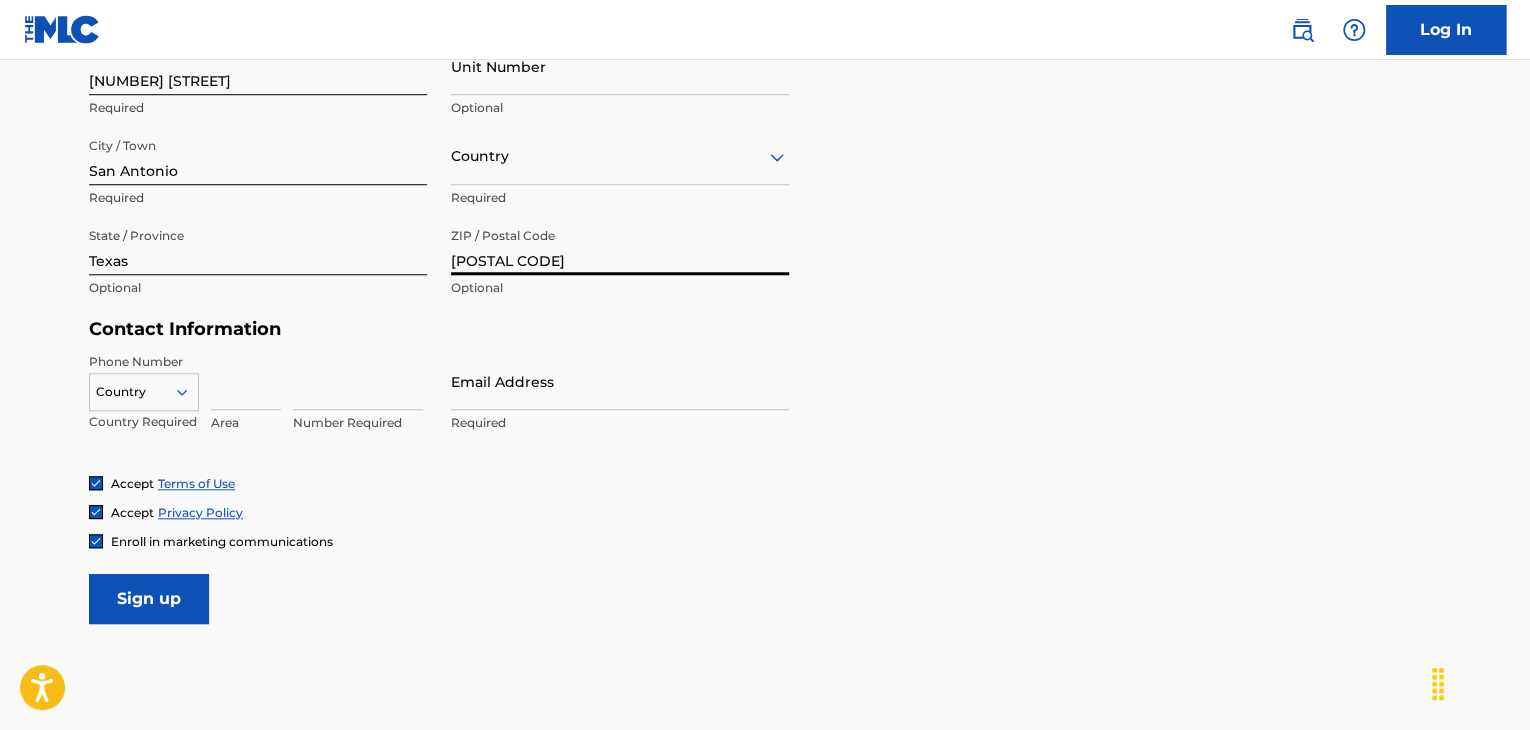click on "[POSTAL CODE]" at bounding box center (620, 246) 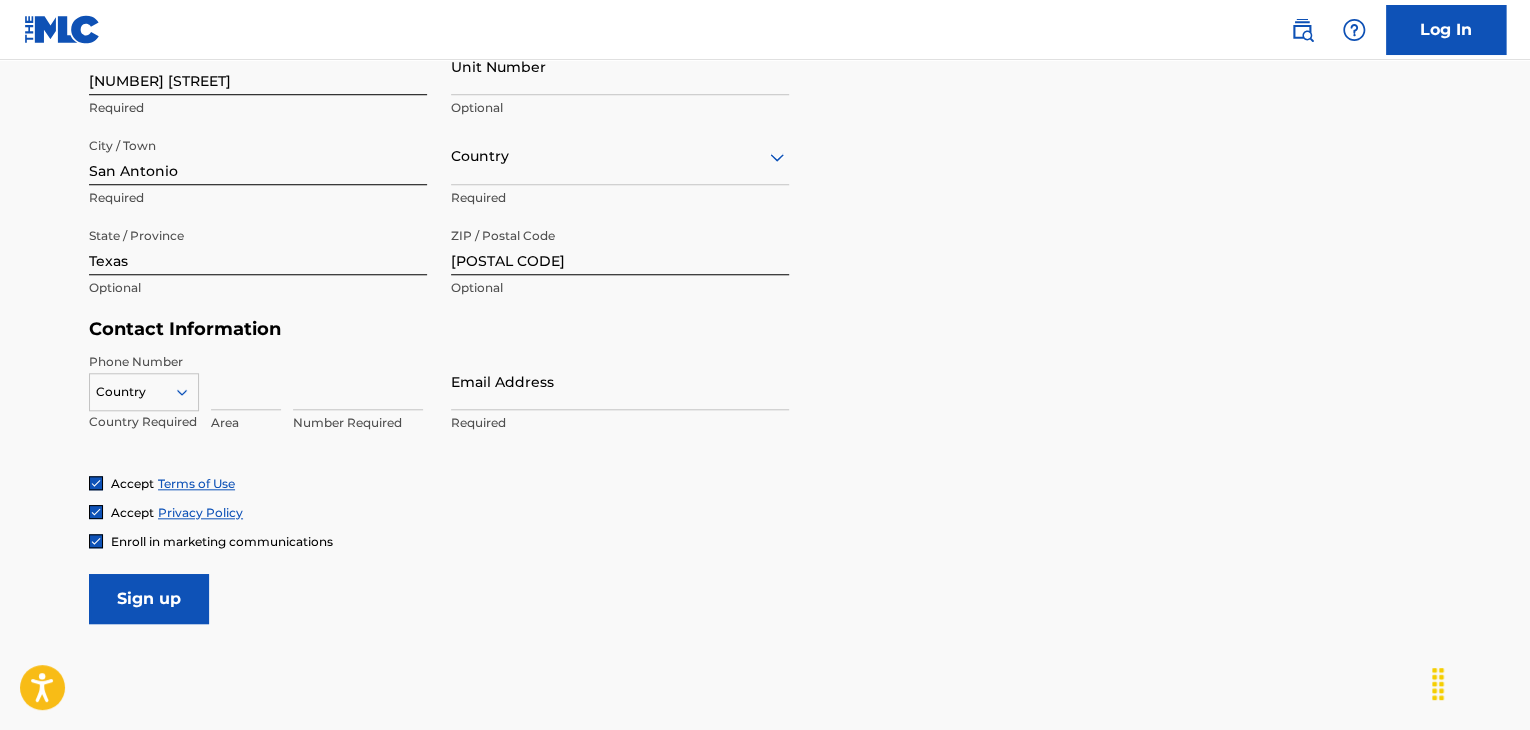 click at bounding box center [246, 381] 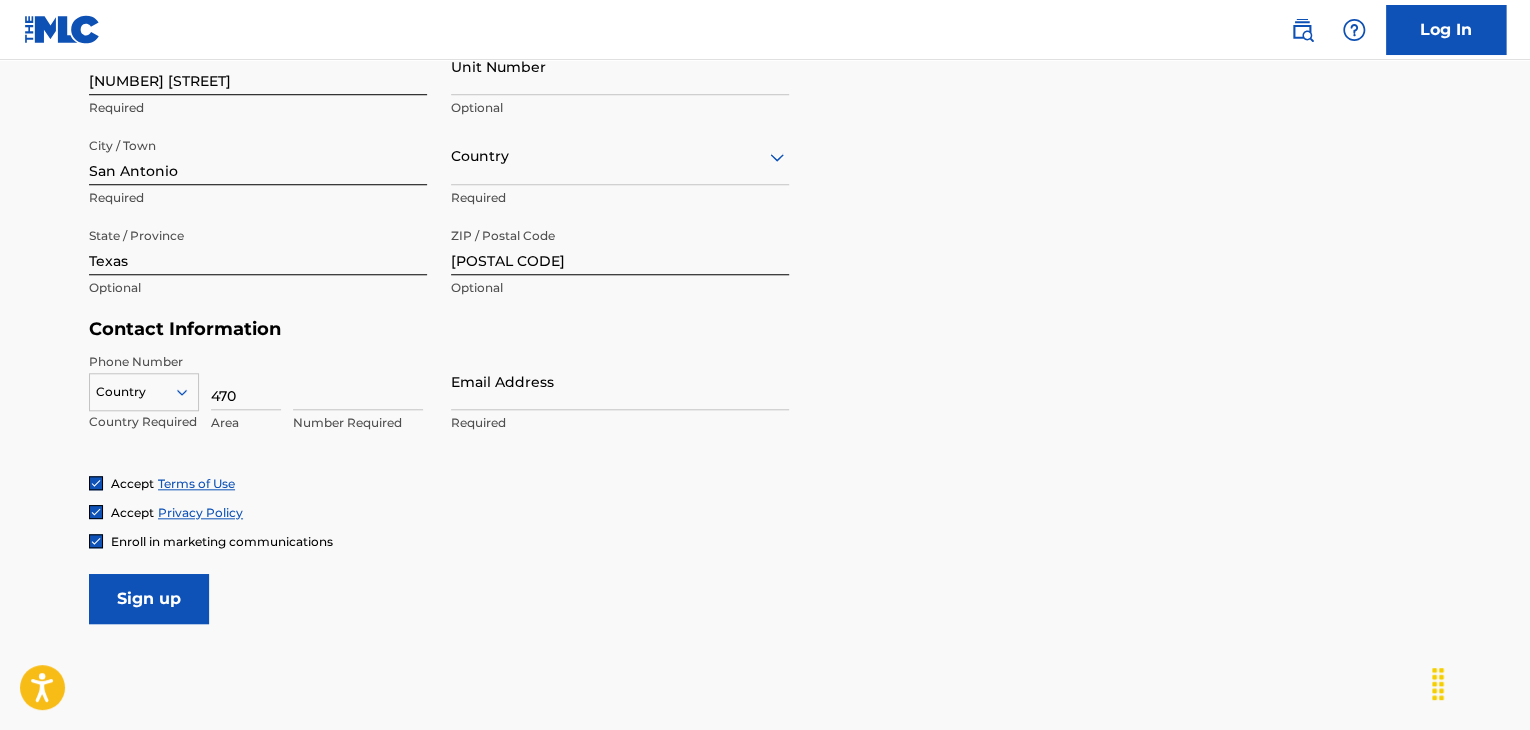 click on "470" at bounding box center (246, 381) 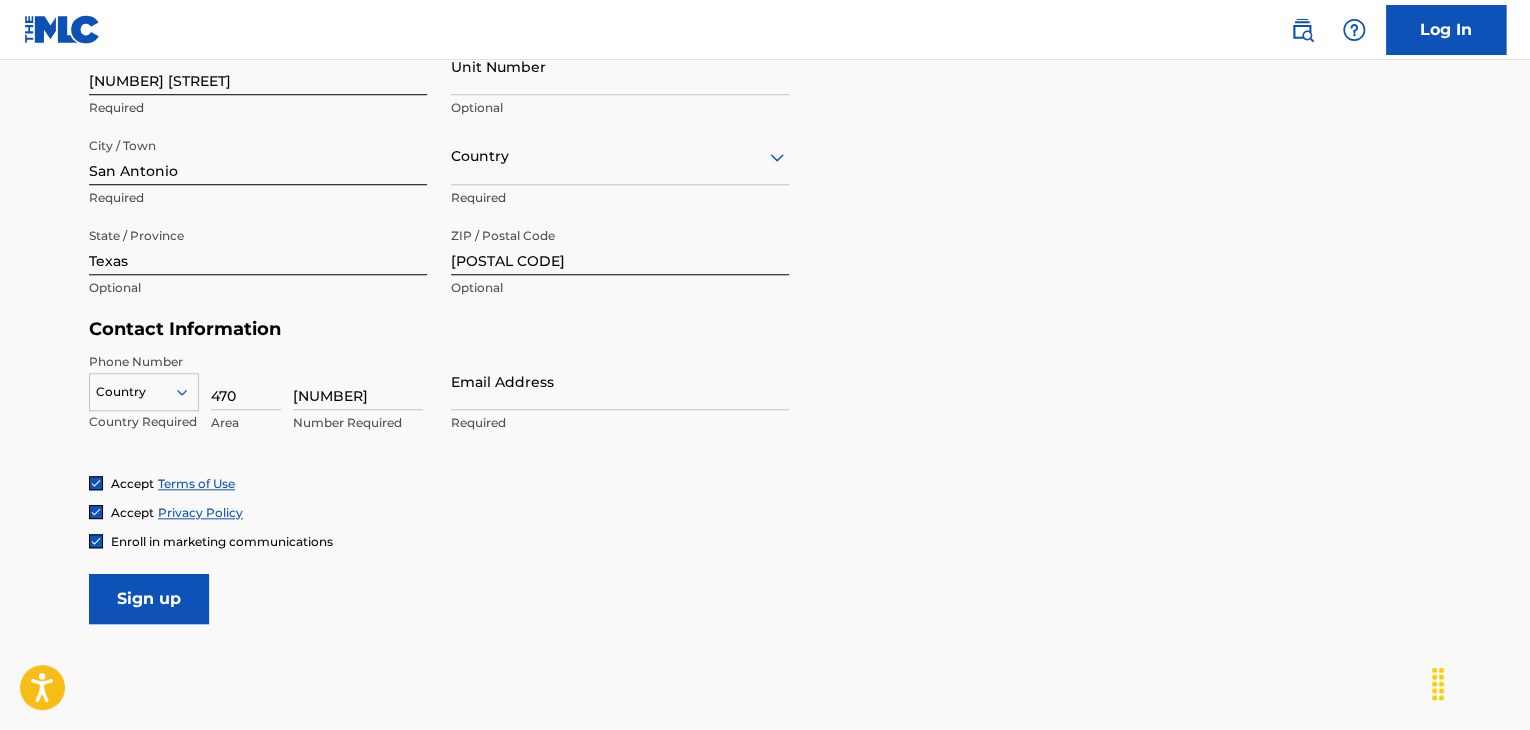 type on "[NUMBER]" 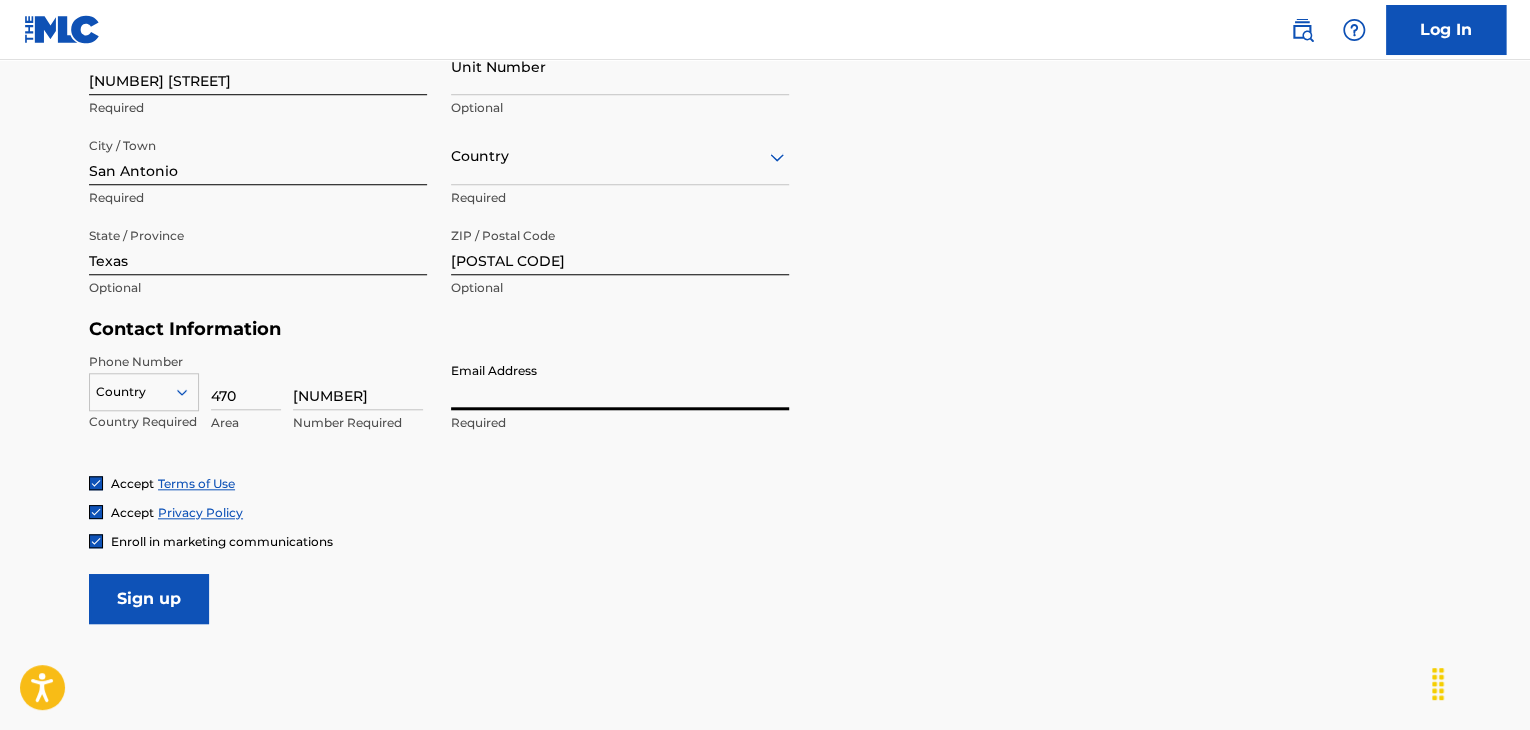 click on "Email Address" at bounding box center (620, 381) 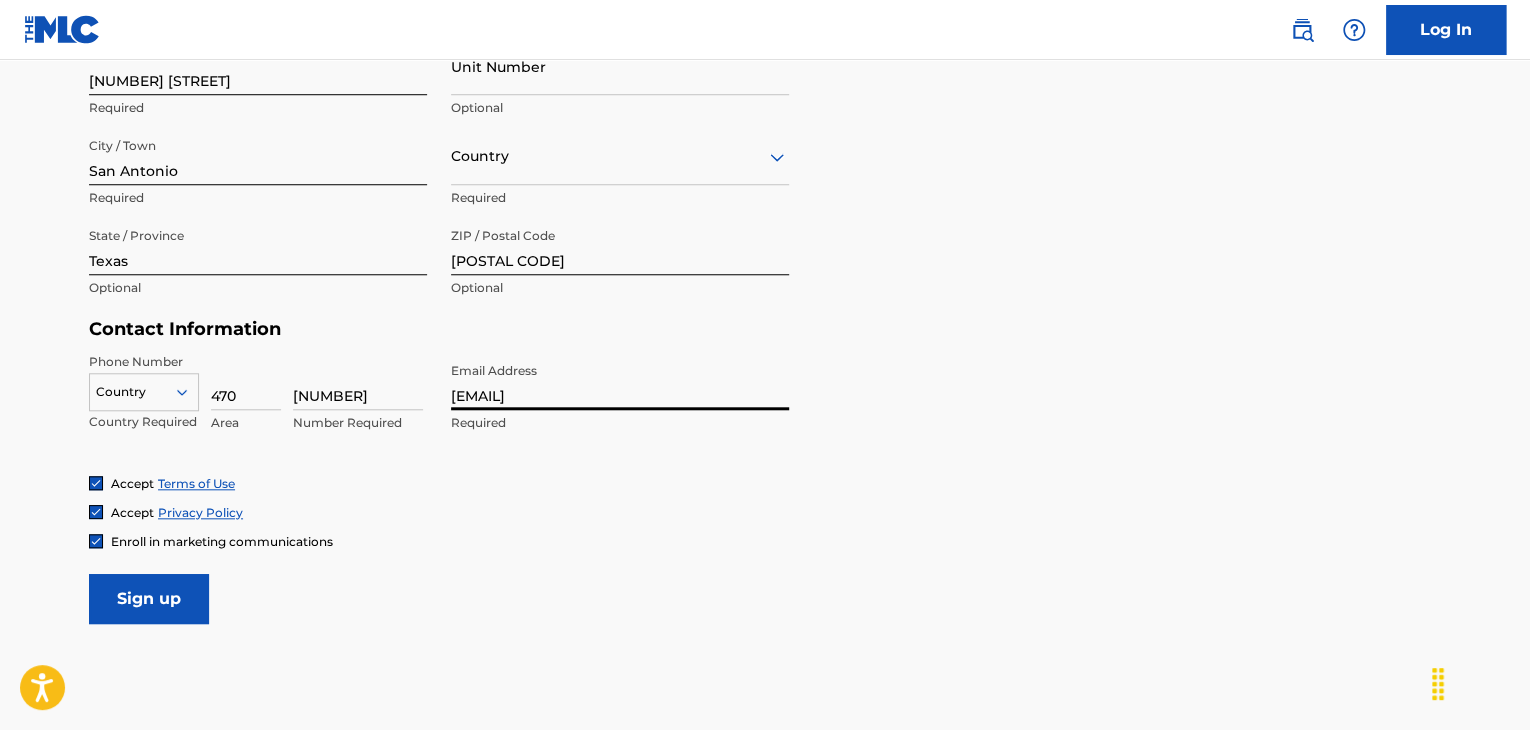 click on "Sign up" at bounding box center [149, 599] 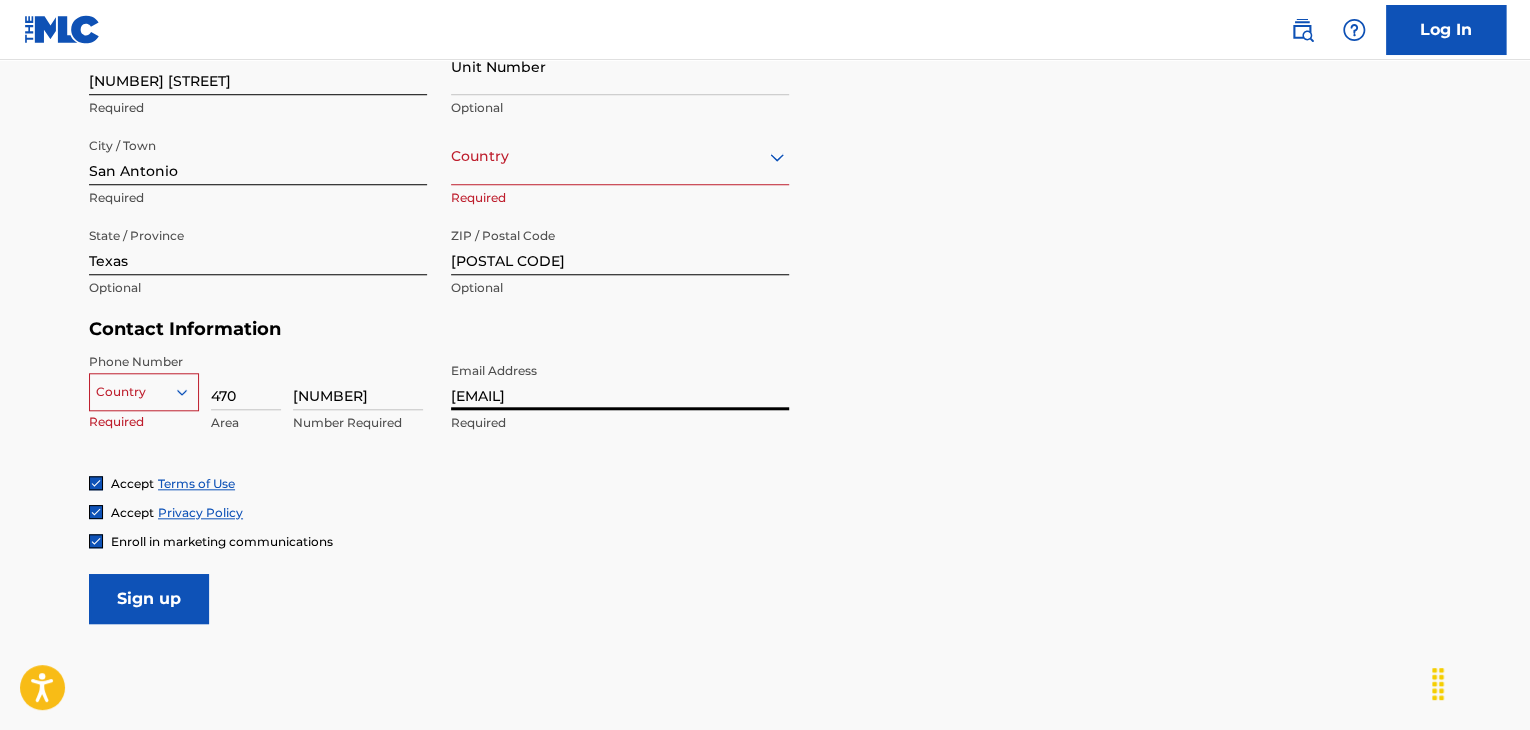 click on "[EMAIL]" at bounding box center [620, 381] 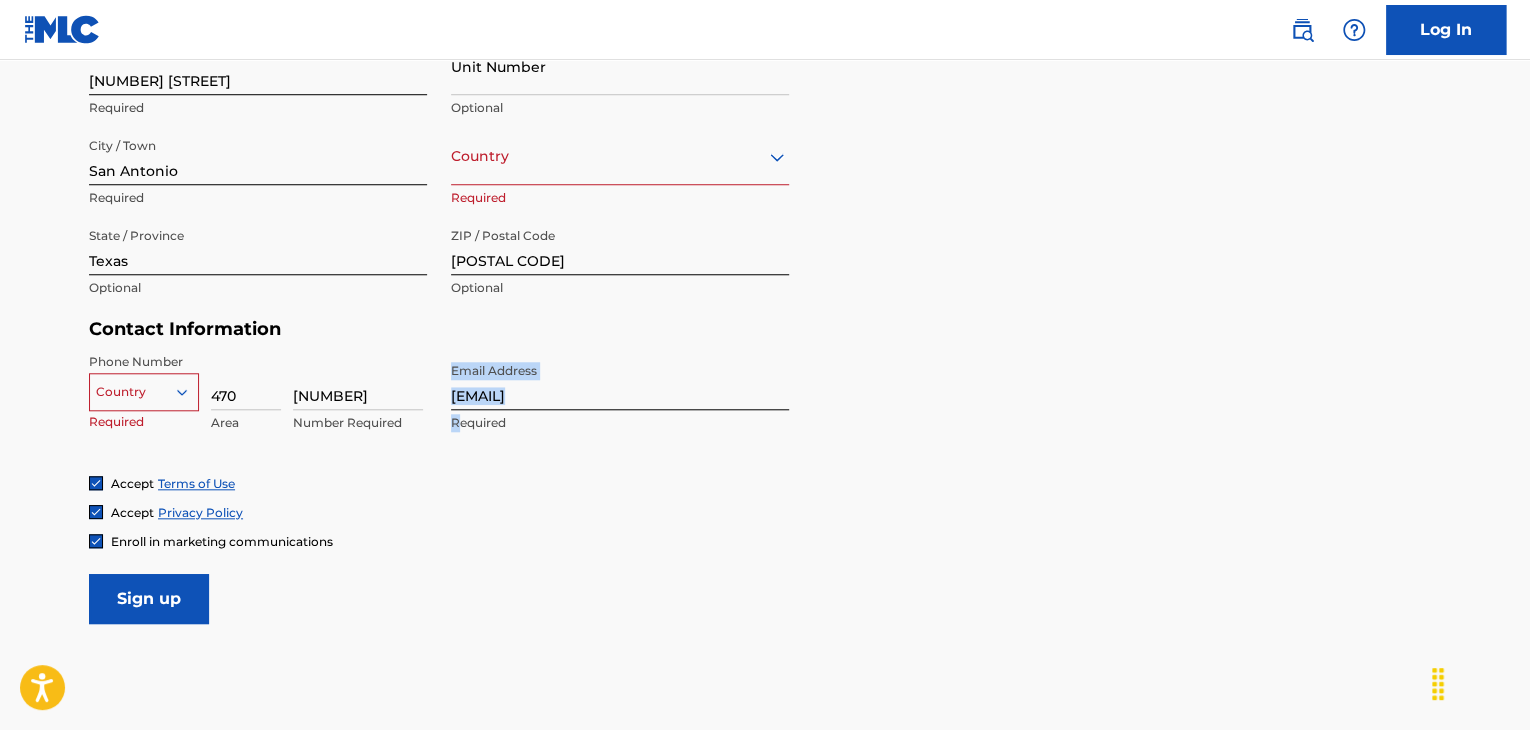 drag, startPoint x: 427, startPoint y: 459, endPoint x: 459, endPoint y: 422, distance: 48.9183 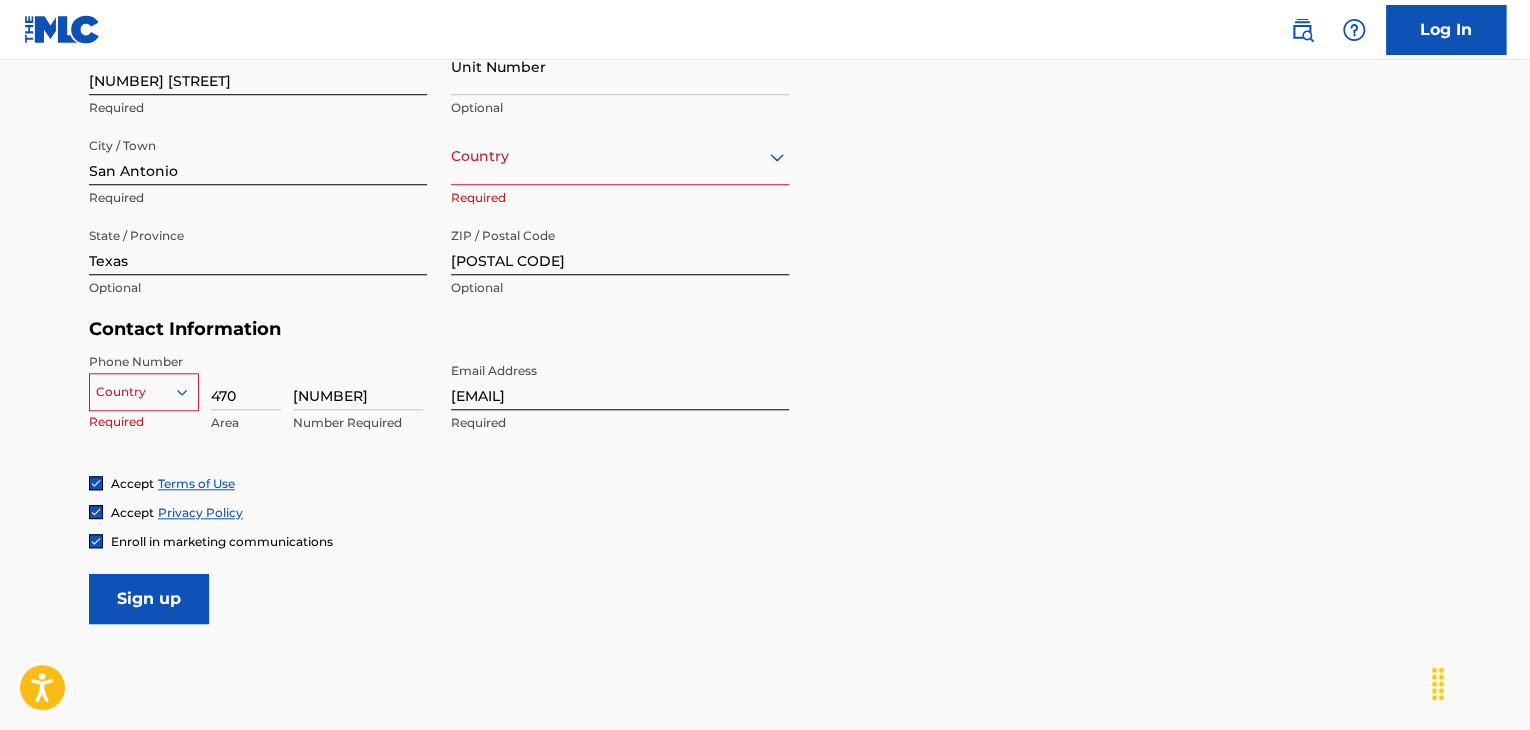 click on "Accept Privacy Policy" at bounding box center (765, 512) 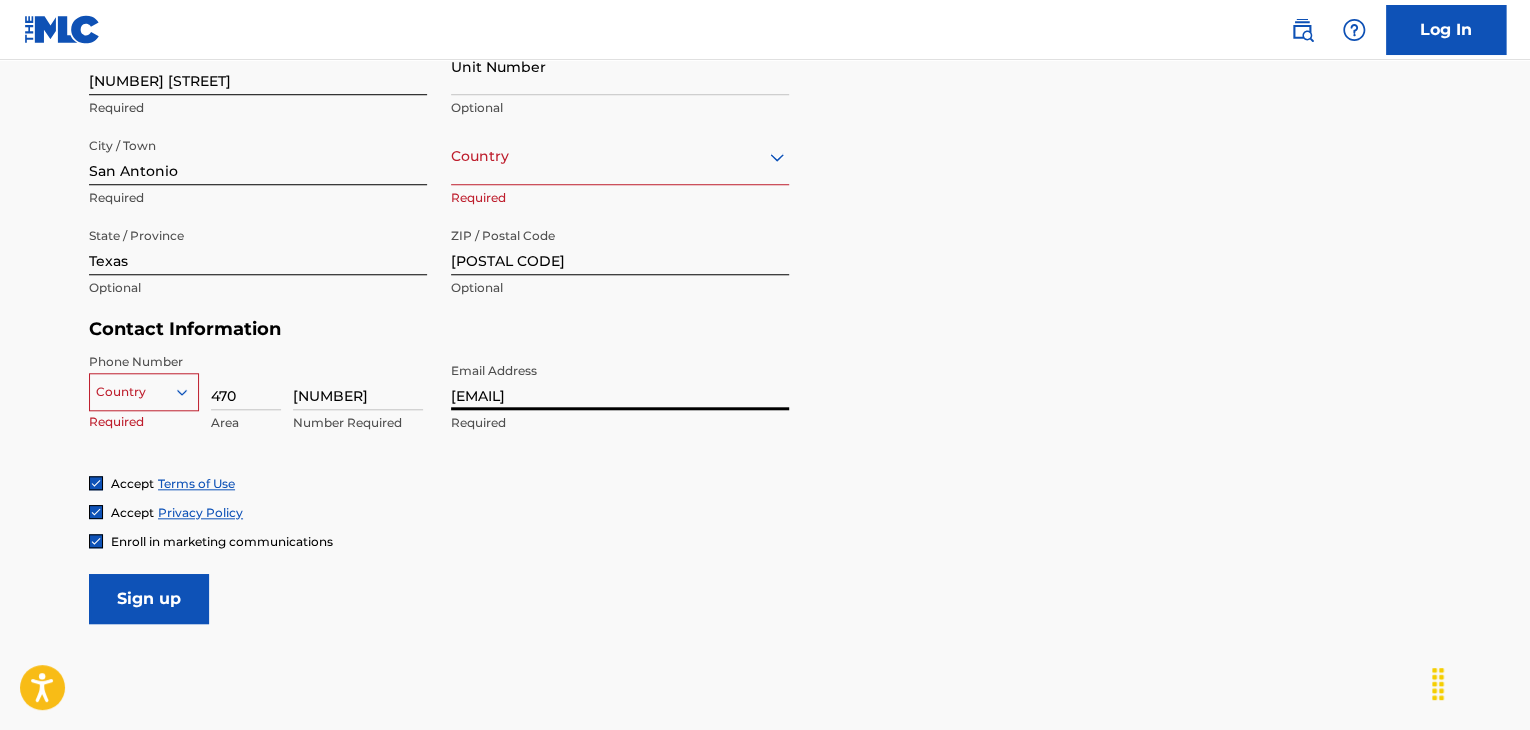 drag, startPoint x: 453, startPoint y: 390, endPoint x: 559, endPoint y: 425, distance: 111.62885 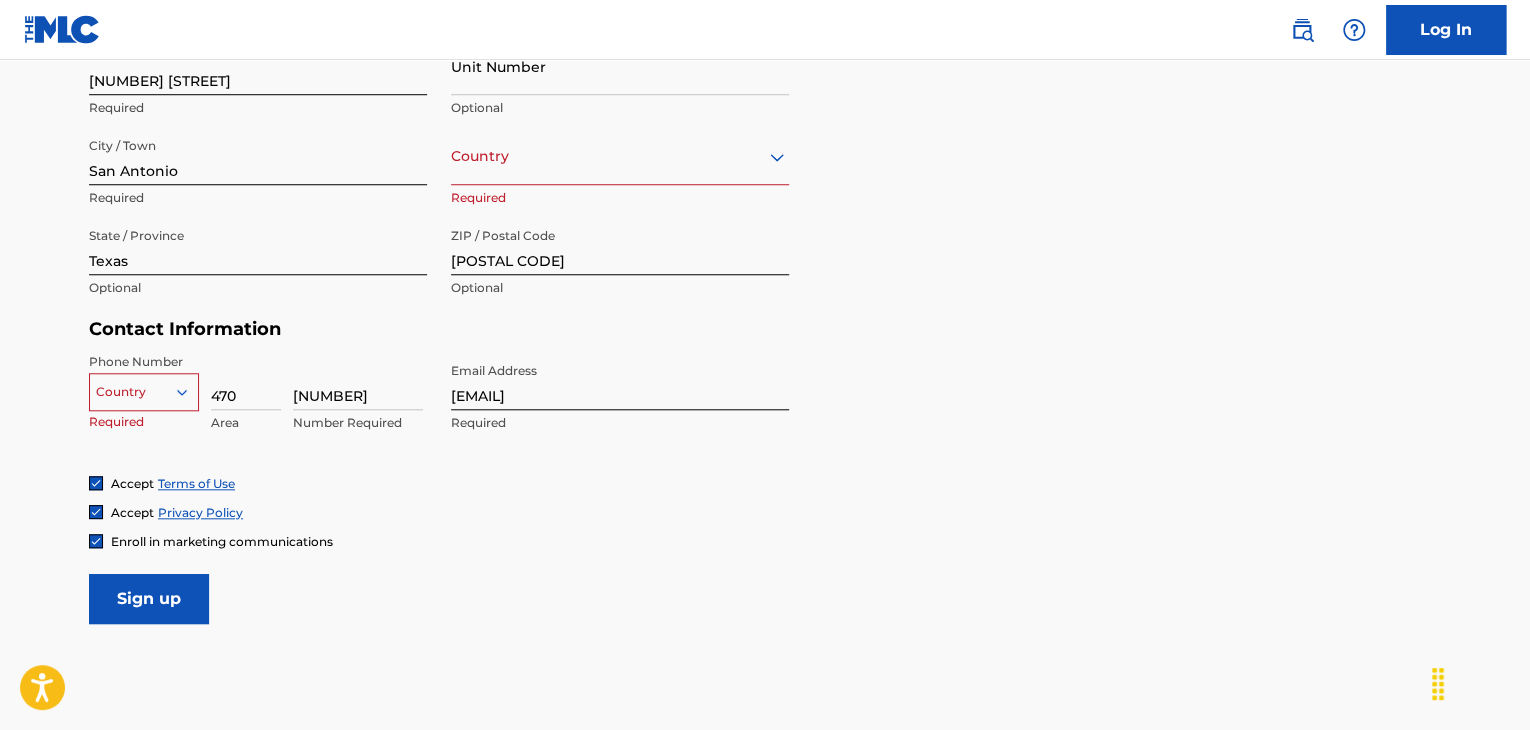 click on "Accept Privacy Policy" at bounding box center (765, 512) 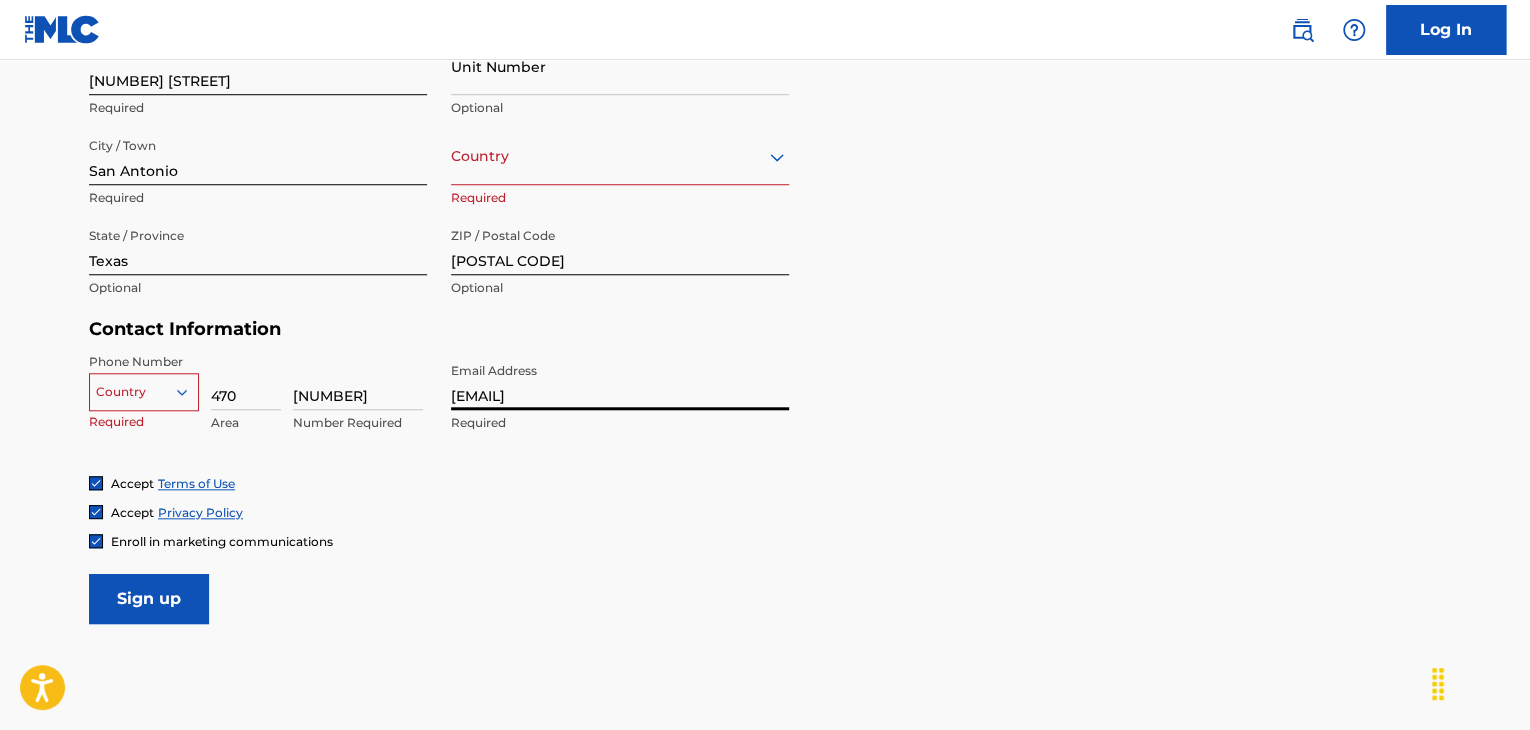 drag, startPoint x: 552, startPoint y: 400, endPoint x: 379, endPoint y: 395, distance: 173.07224 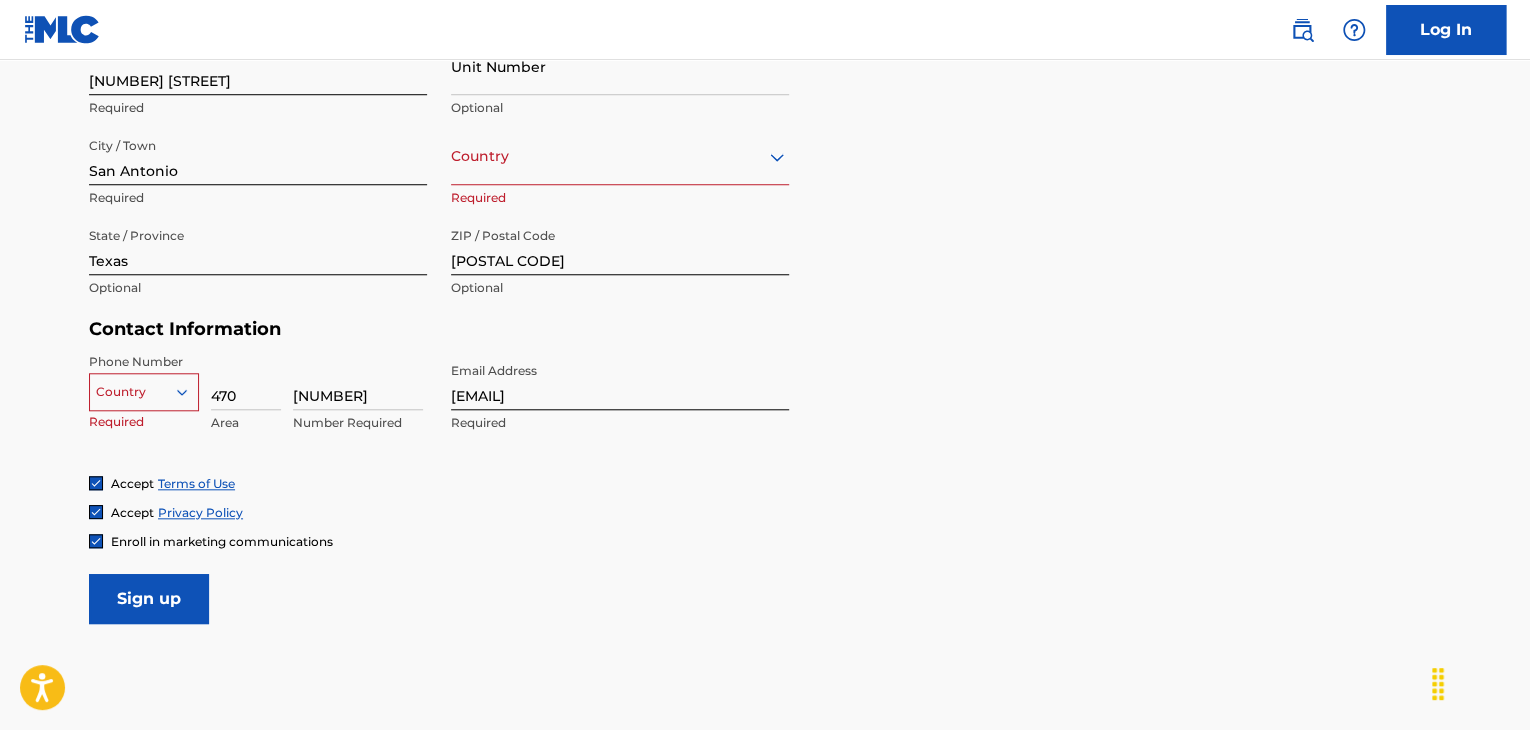 click at bounding box center (96, 483) 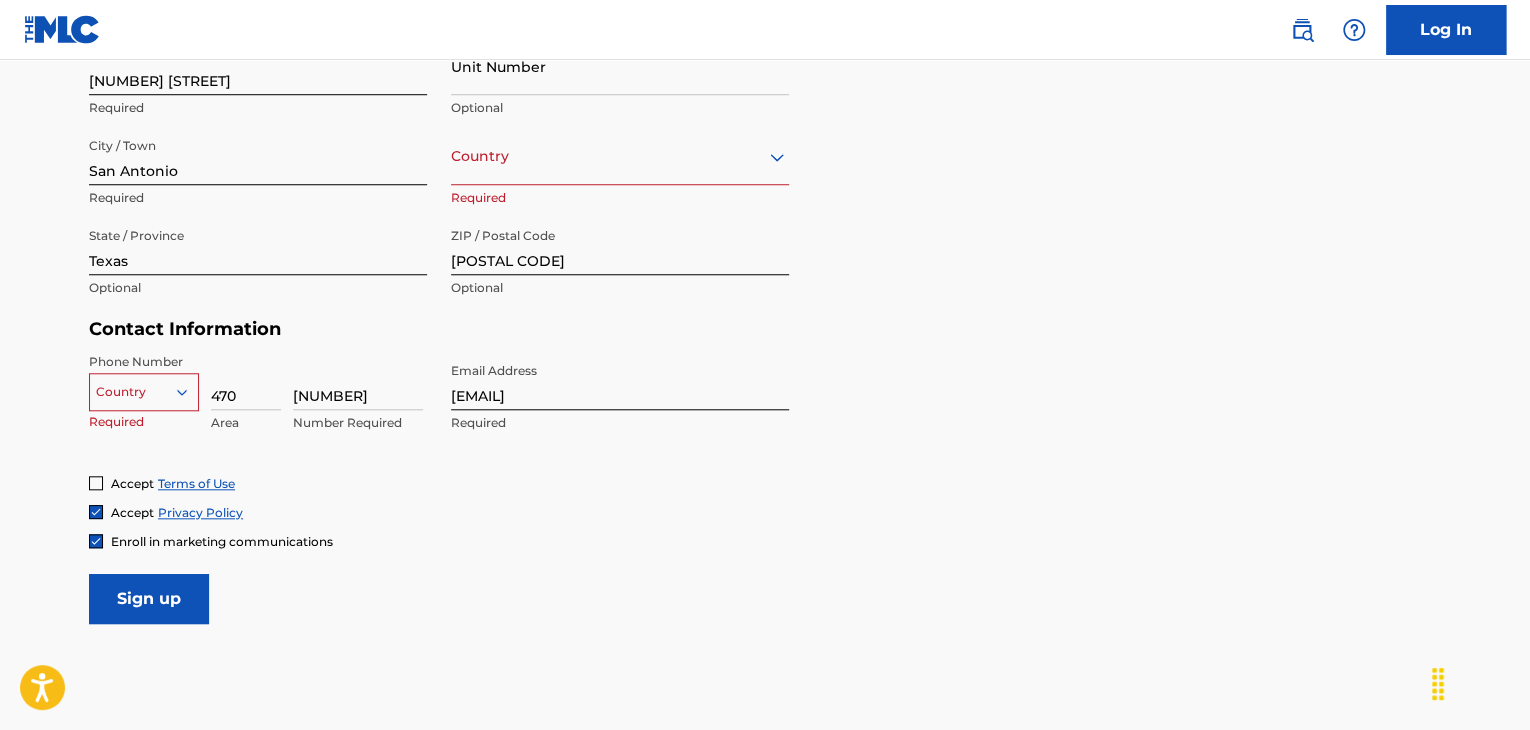 click at bounding box center (96, 483) 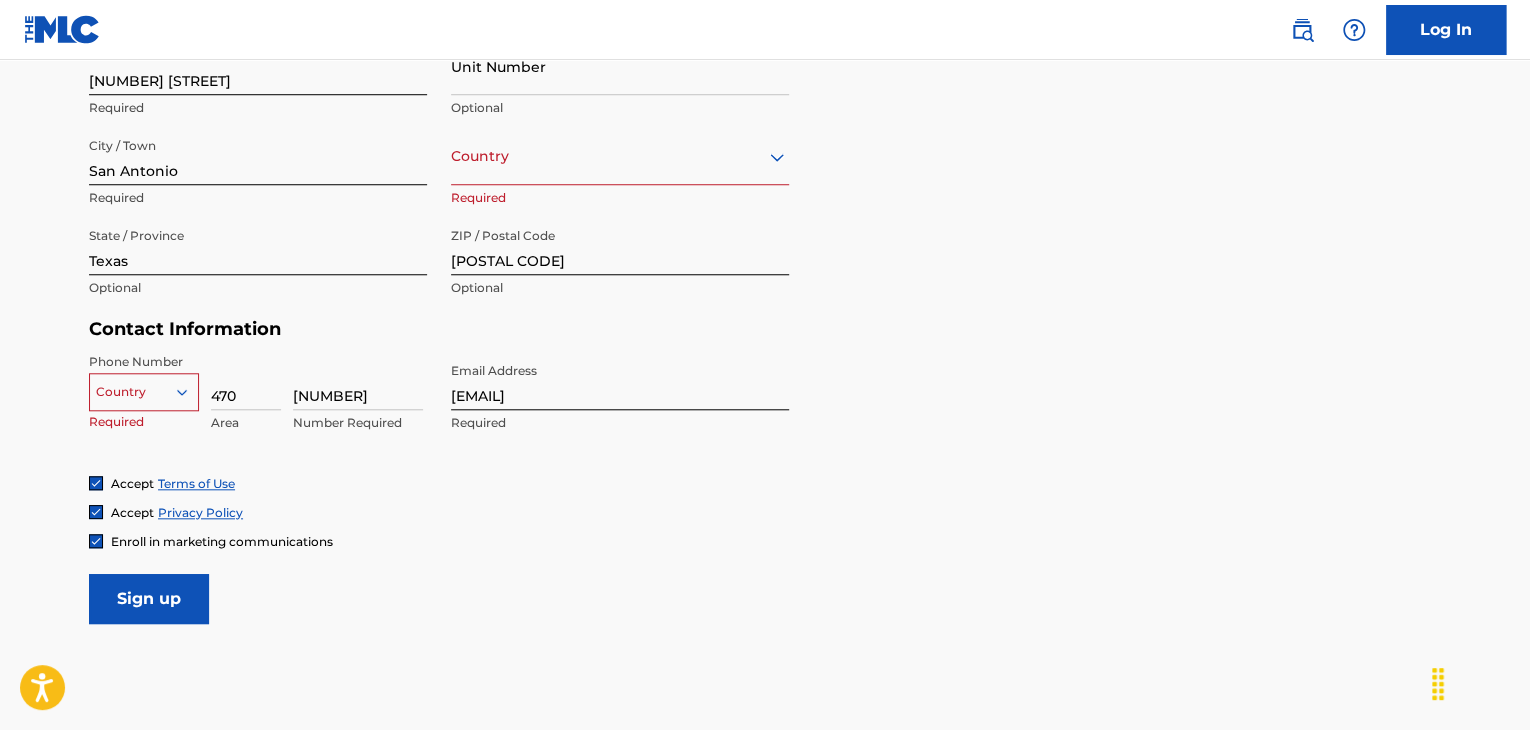 click on "Sign up" at bounding box center (149, 599) 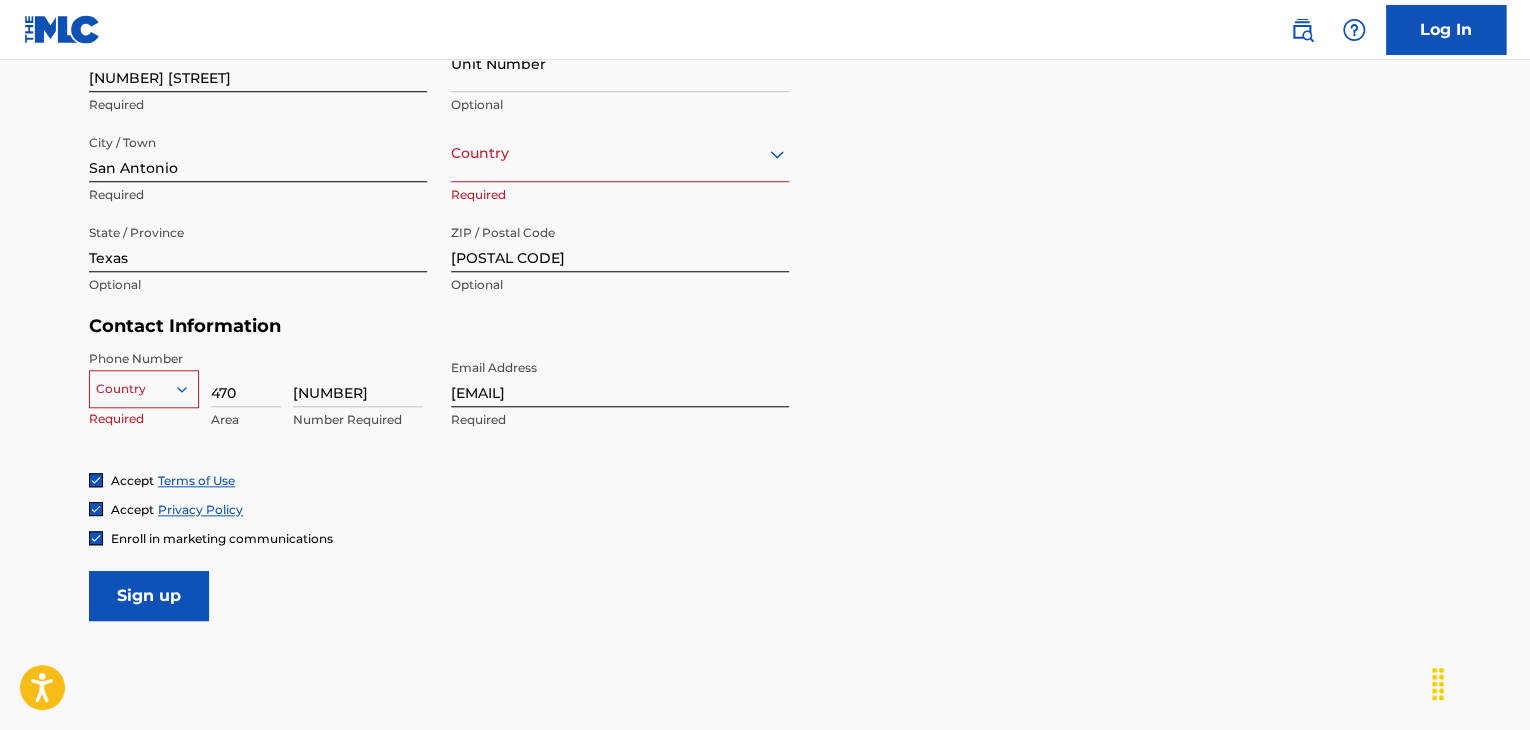 scroll, scrollTop: 736, scrollLeft: 0, axis: vertical 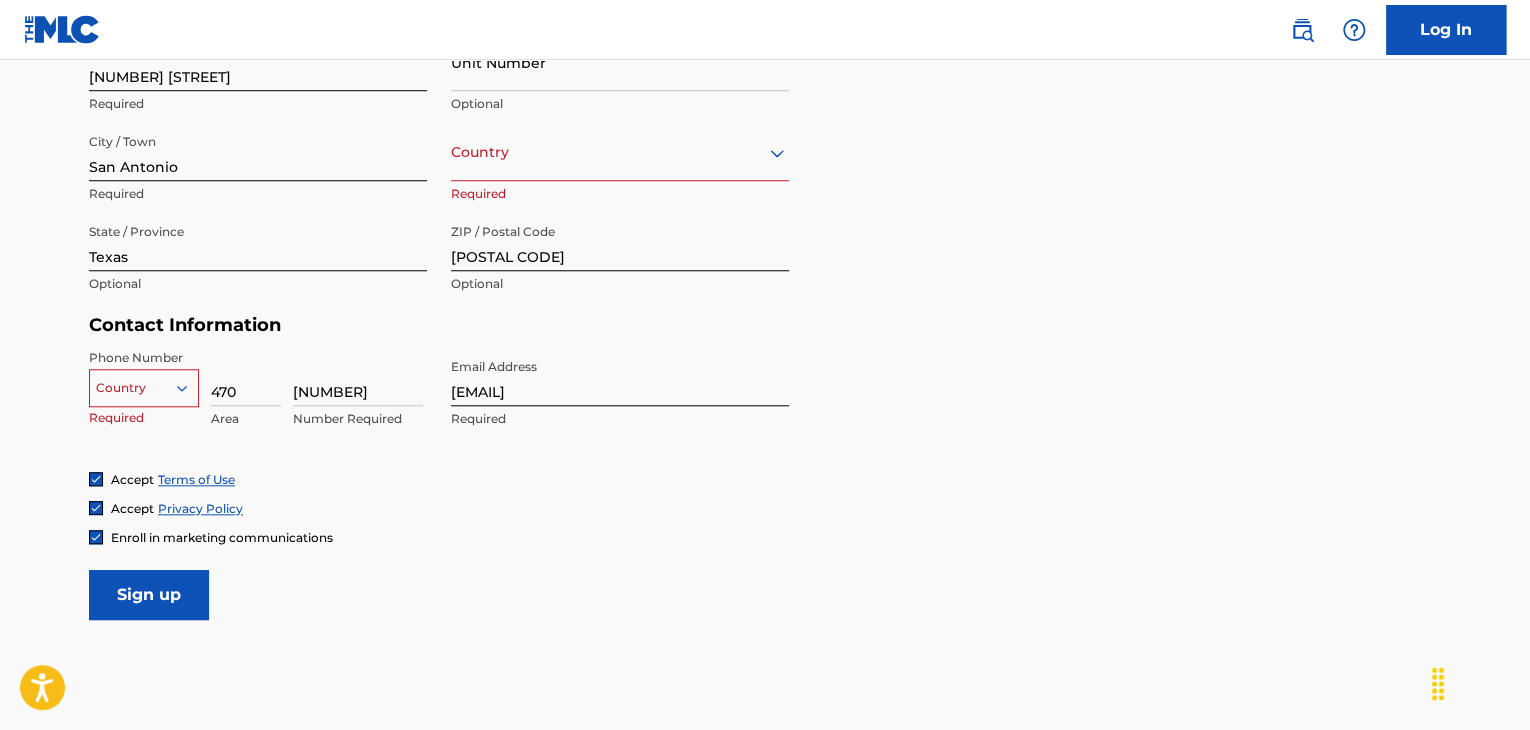 click on "Sign up" at bounding box center (149, 595) 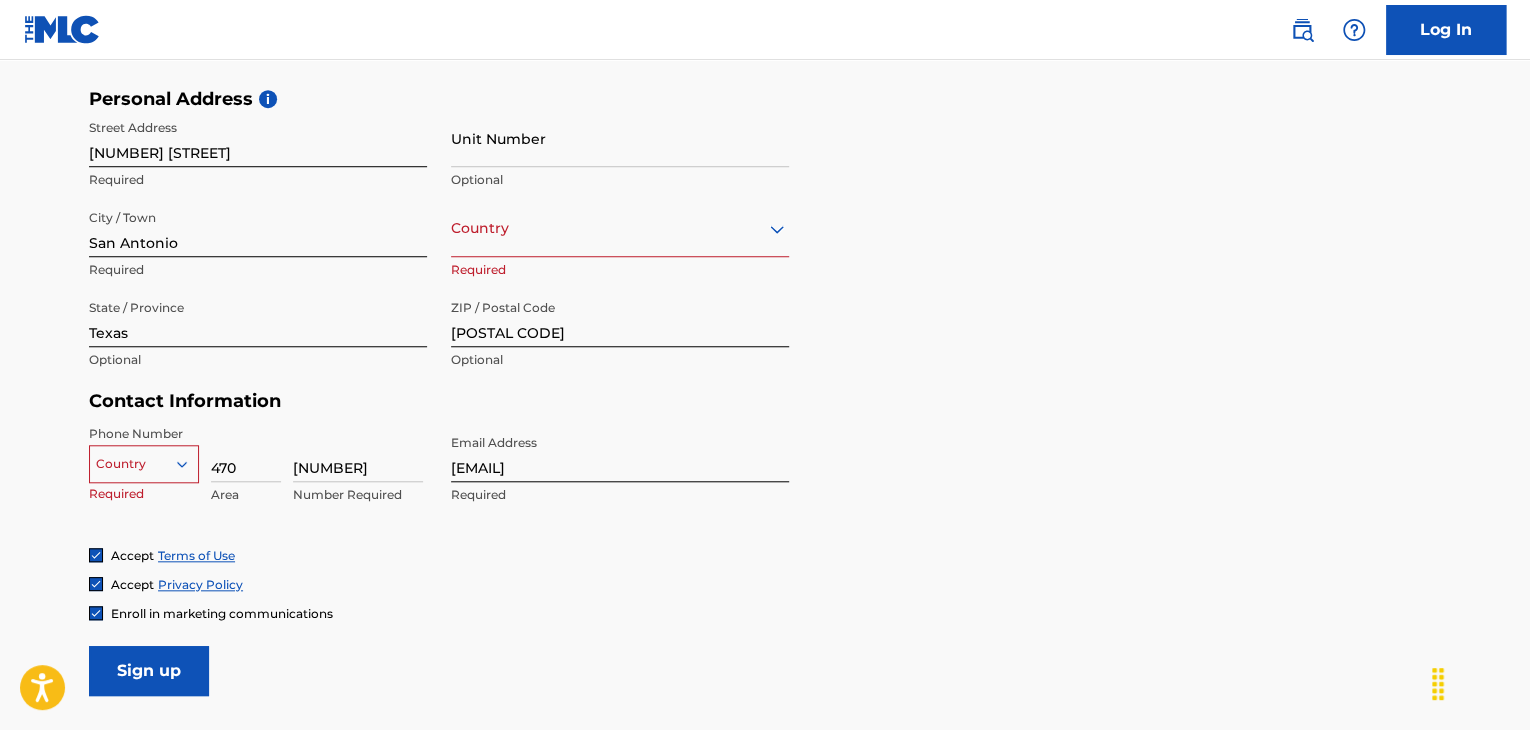scroll, scrollTop: 659, scrollLeft: 0, axis: vertical 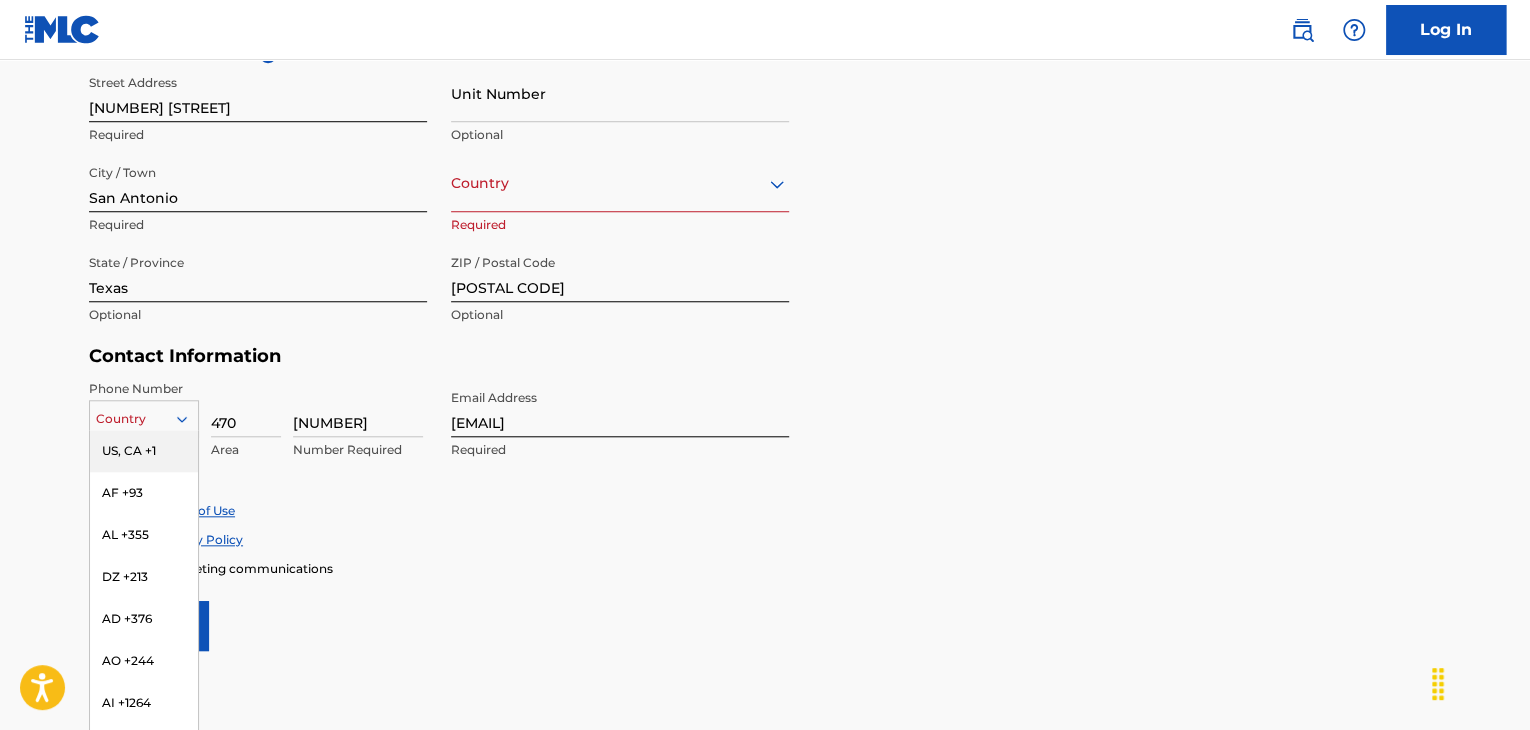 click on "216 results available. Use Up and Down to choose options, press Enter to select the currently focused option, press Escape to exit the menu, press Tab to select the option and exit the menu. Country US, CA +1 AF +93 AL +355 DZ +213 AD +376 AO +244 AI +1264 AG +1268 AR +54 AM +374 AW +297 AU +61 AT +43 AZ +994 BS +1242 BH +973 BD +880 BB +1246 BY +375 BE +32 BZ +501 BJ +229 BM +1441 BT +975 BO +591 BA +387 BW +267 BR +55 BN +673 BG +359 BF +226 BI +257 KH +855 CM +237 CV +238 KY +1345 CF +236 TD +235 CL +56 CN +86 CO +57 KM +269 CG, CD +242 CK +682 CR +506 CI +225 HR +385 CU +53 CY +357 CZ +420 DK +45 DJ +253 DM +1767 DO +1809 EC +593 EG +20 SV +503 GQ +240 ER +291 EE +372 ET +251 FK +500 FO +298 FJ +679 FI +358 FR +33 GF +594 PF +689 GA +241 GM +220 GE +995 DE +49 GH +233 GI +350 GR +30 GL +299 GD +1473 GP +590 GT +502 GN +224 GW +245 GY +592 HT +509 VA, IT +39 HN +504 HK +852 HU +36 IS +354 IN +91 ID +62 IR +98 IQ +964 IE +353 IL +972 JM +1876 JP +81 JO +962 KZ +7 KE +254 KI +686 KP +850 KR +82 KW +965" at bounding box center (144, 415) 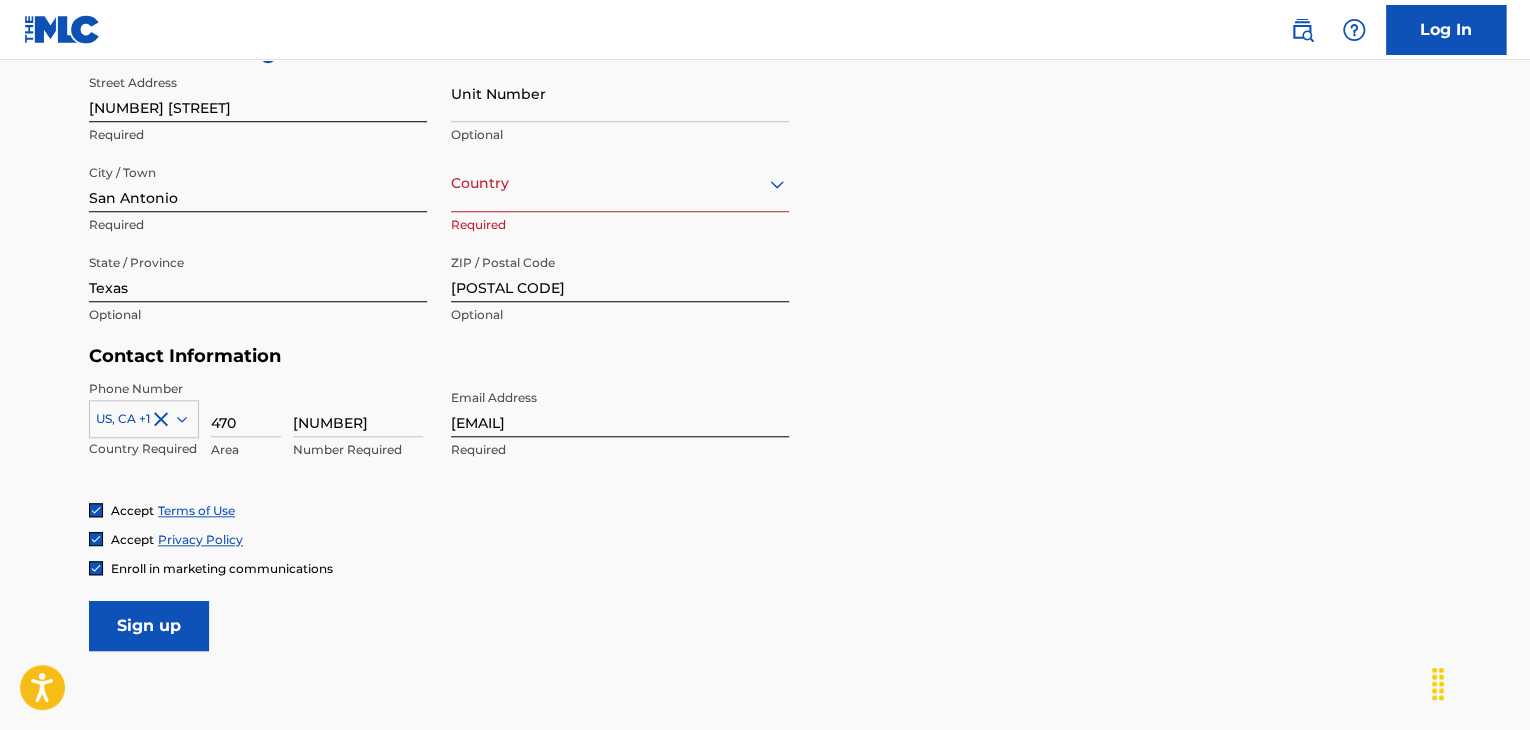 click on "Sign up" at bounding box center (149, 626) 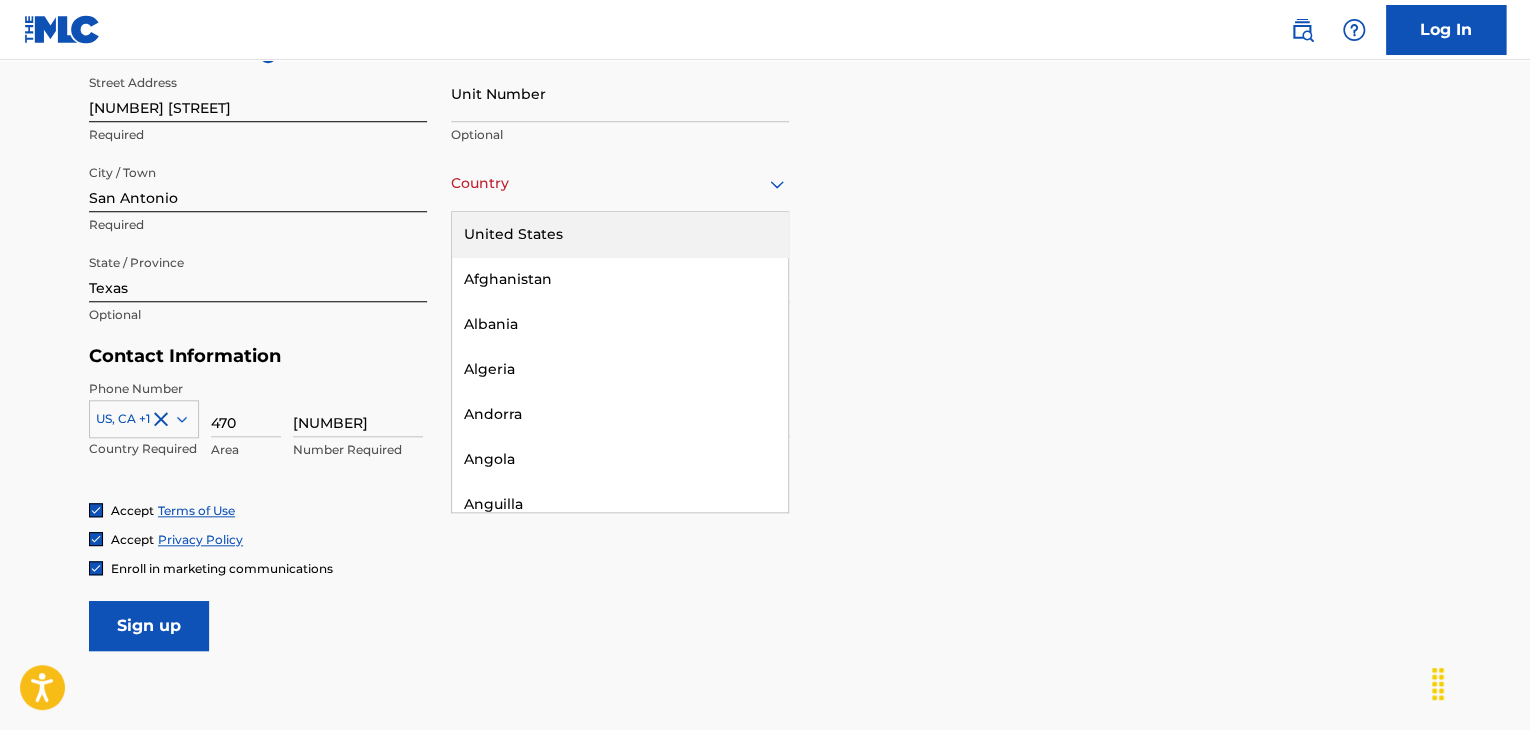 click on "United States" at bounding box center (620, 234) 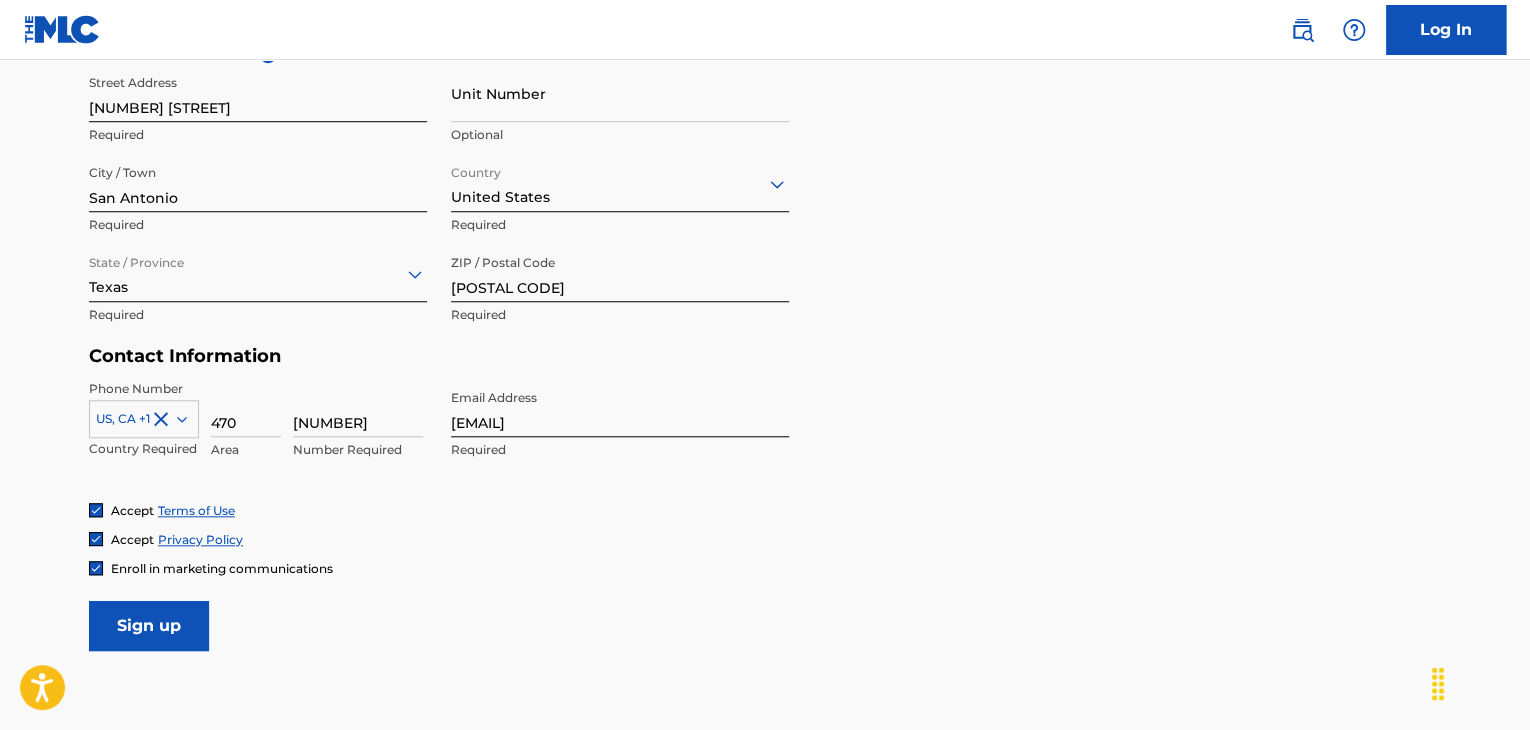click on "Sign up" at bounding box center [149, 626] 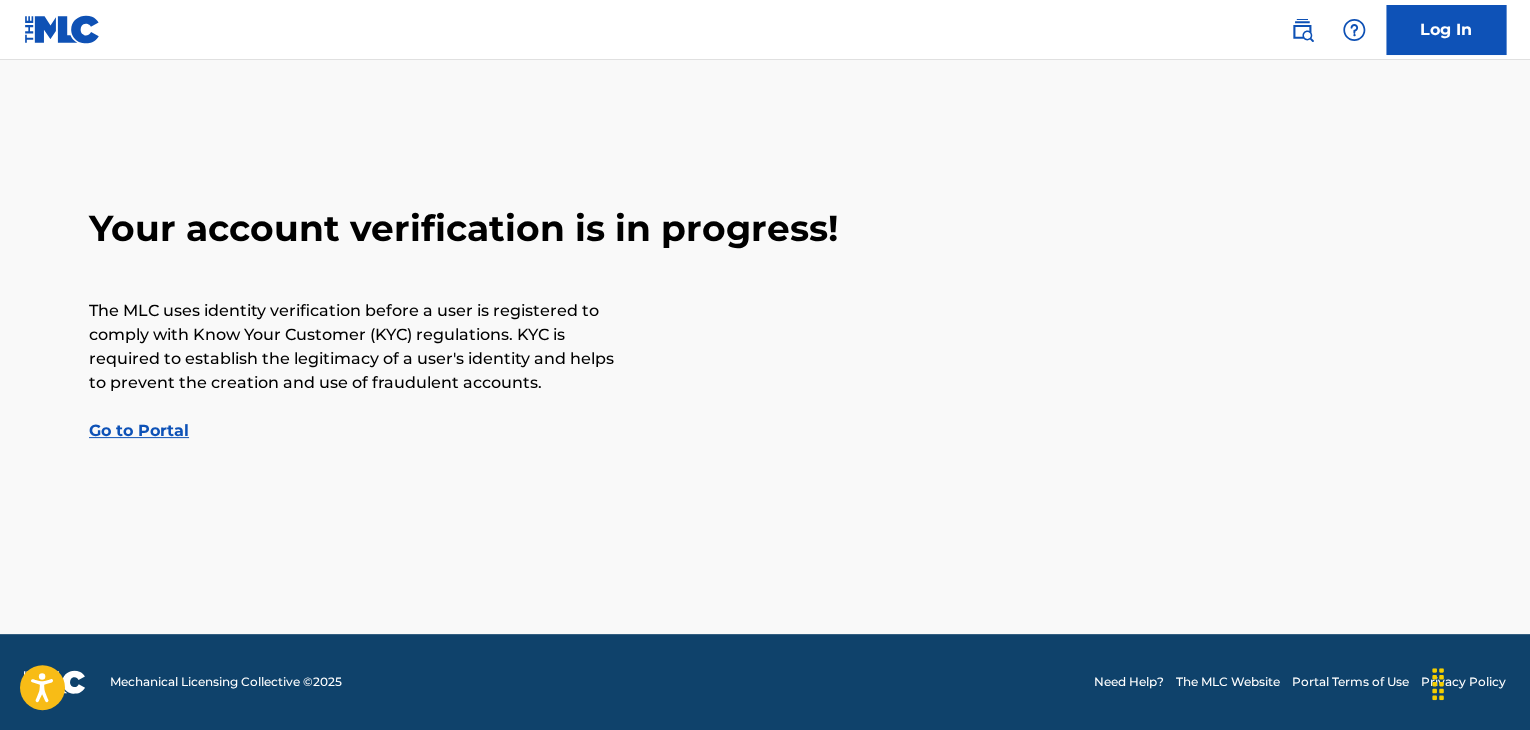 scroll, scrollTop: 0, scrollLeft: 0, axis: both 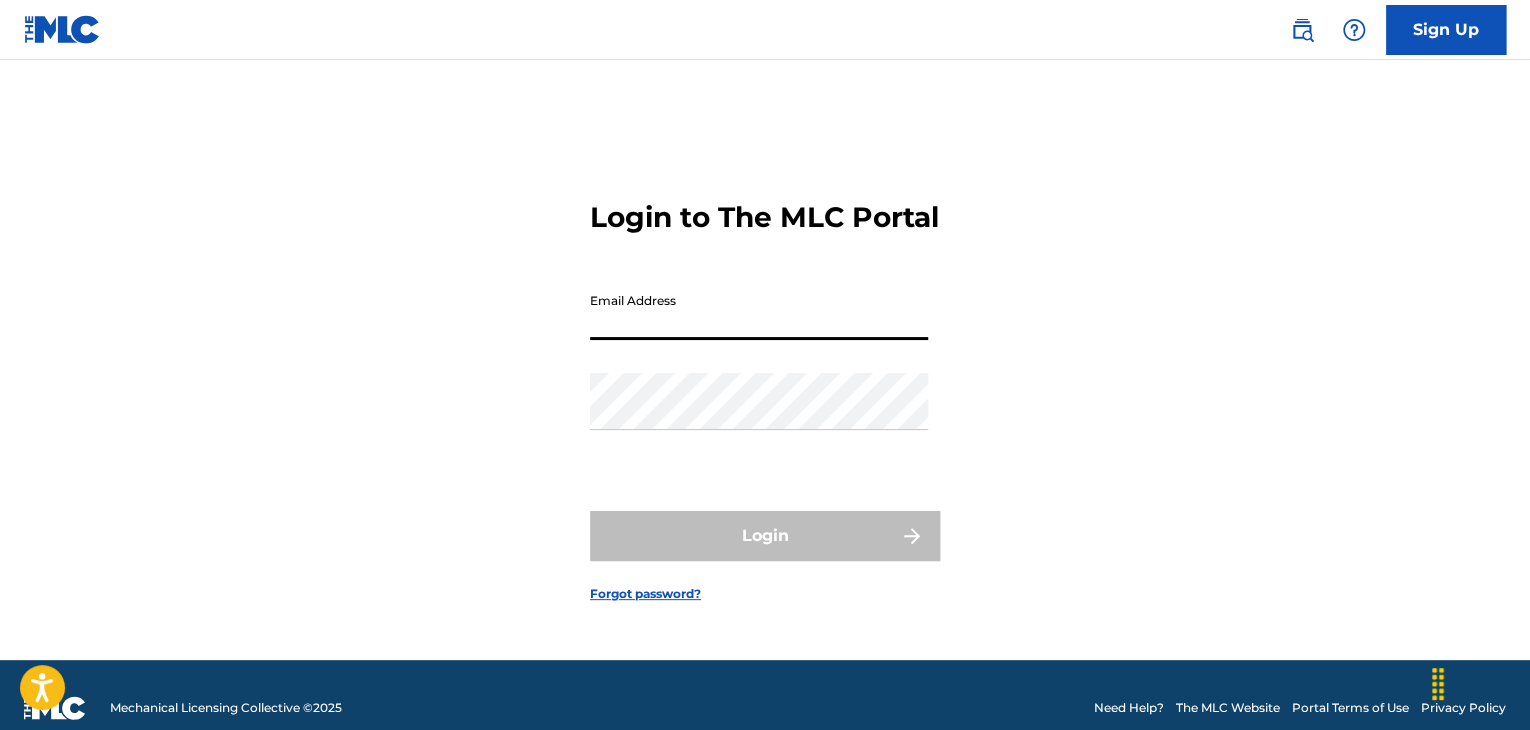 click on "Email Address" at bounding box center [759, 311] 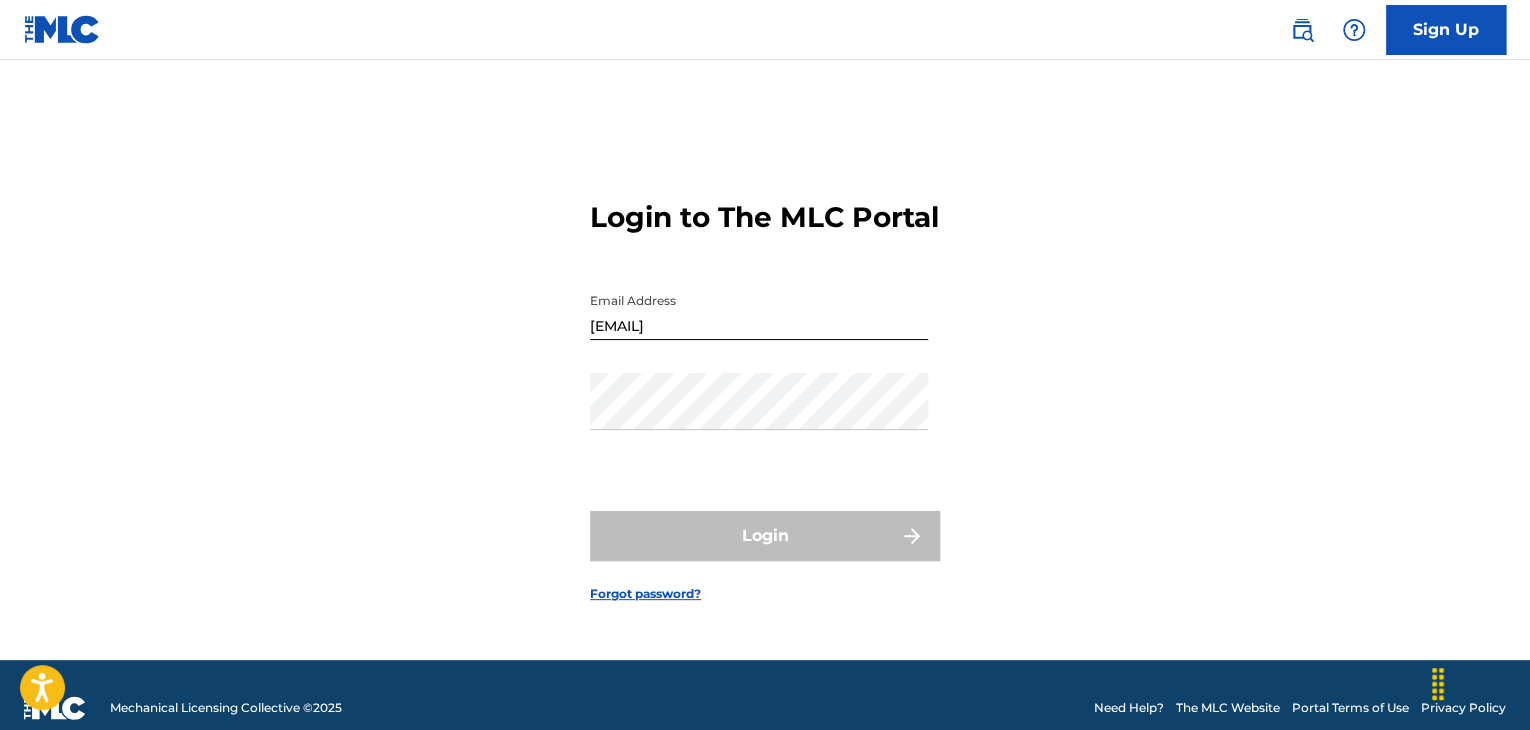click on "Password" at bounding box center (759, 418) 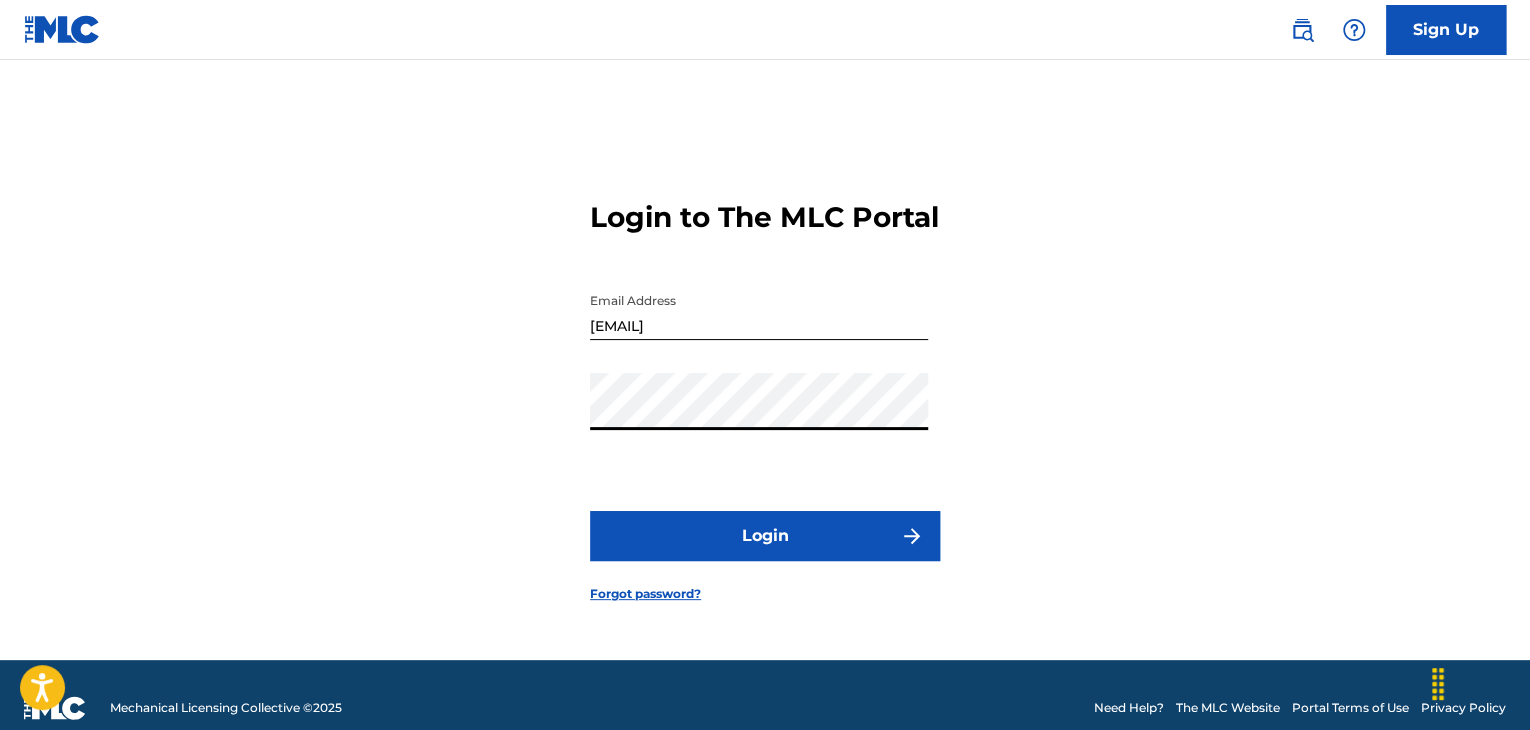 click on "Login" at bounding box center [765, 536] 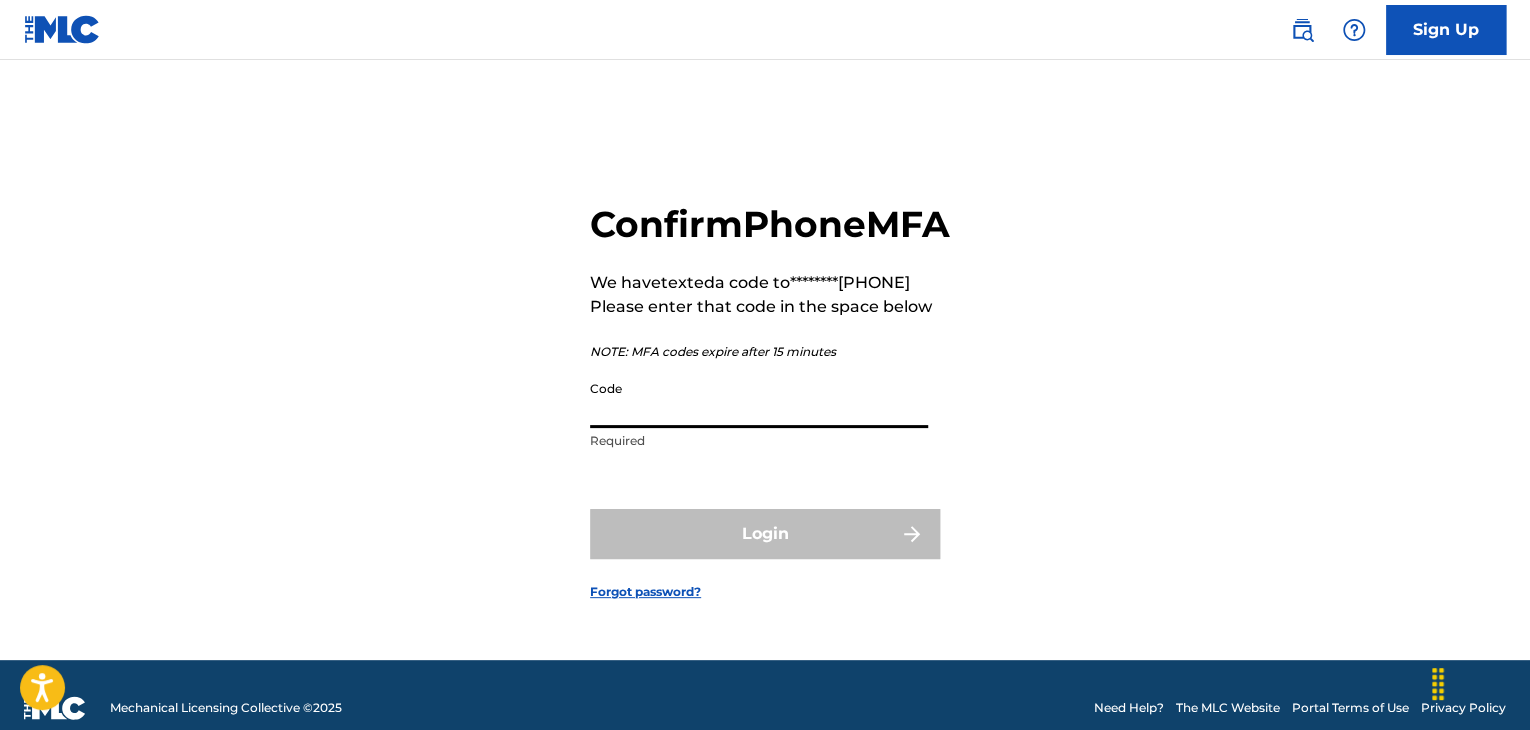 click on "Code" at bounding box center (759, 399) 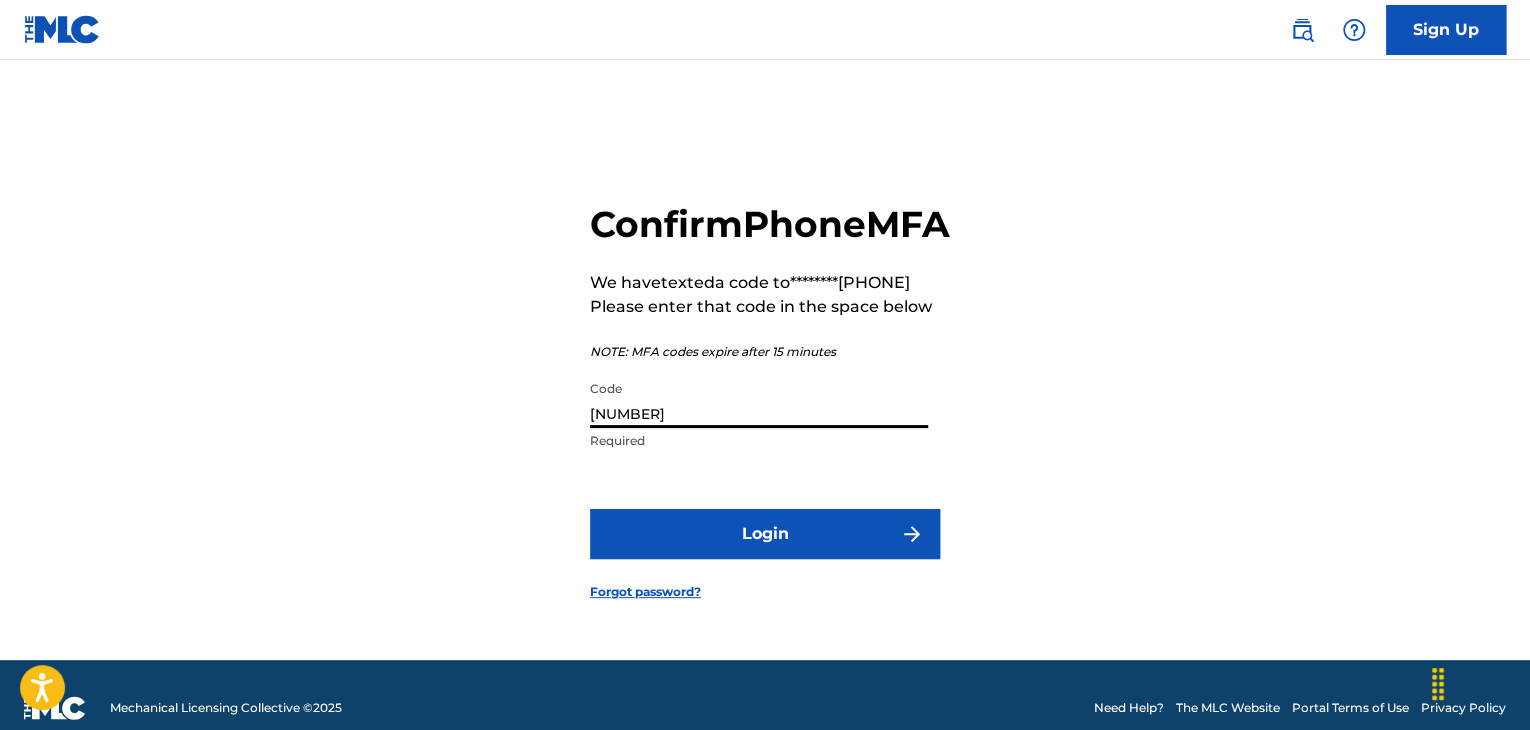 type on "[NUMBER]" 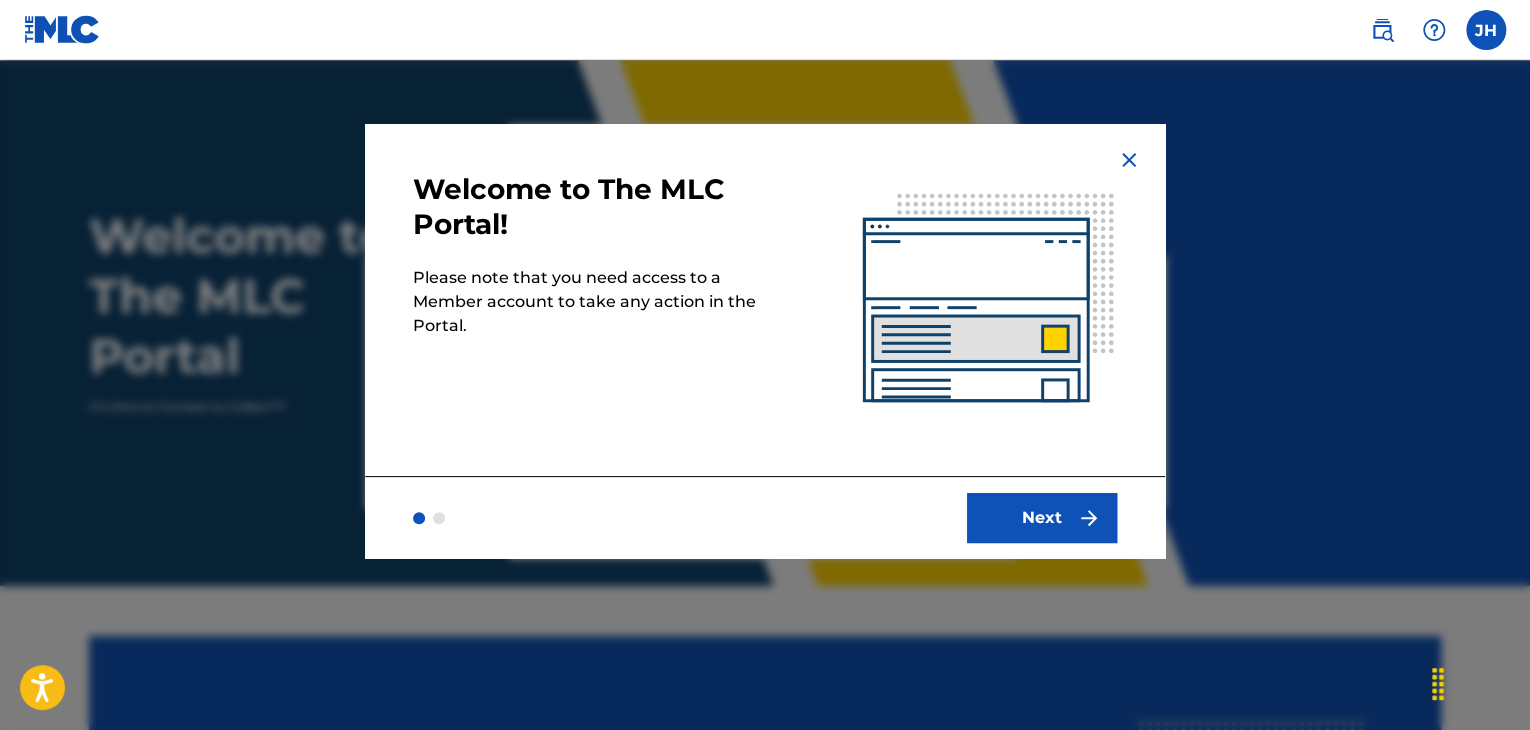 scroll, scrollTop: 0, scrollLeft: 0, axis: both 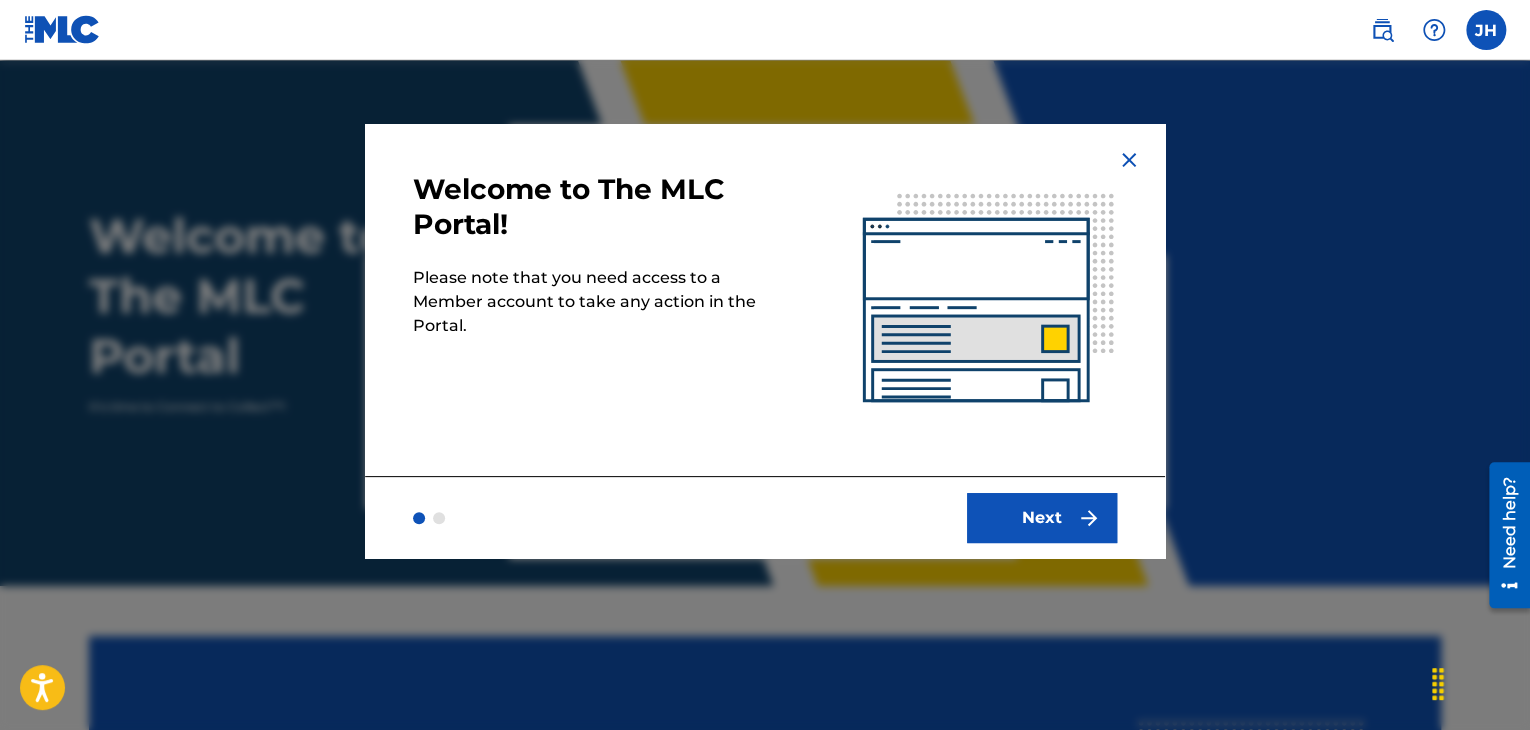 click on "Next" at bounding box center [1042, 518] 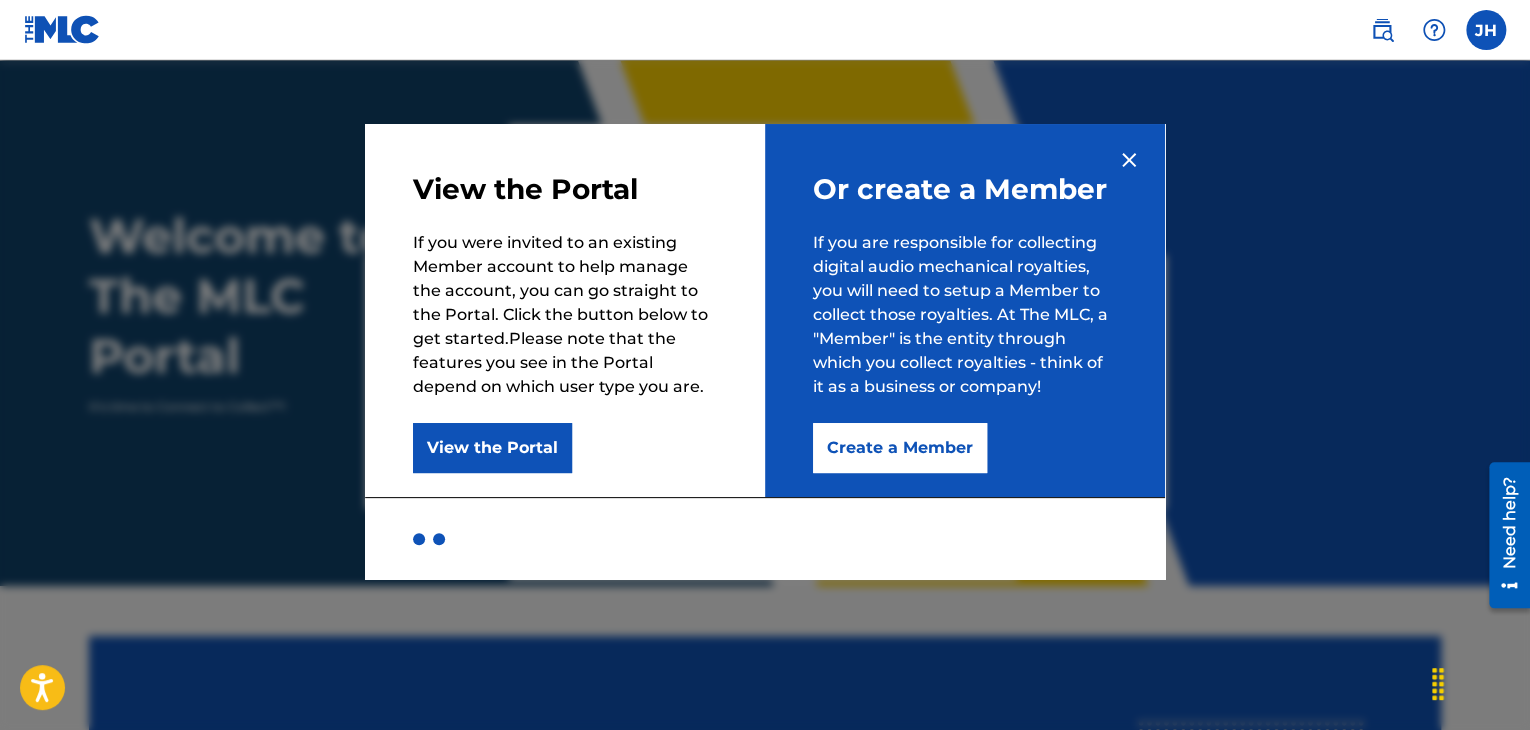 click on "Create a Member" at bounding box center (900, 448) 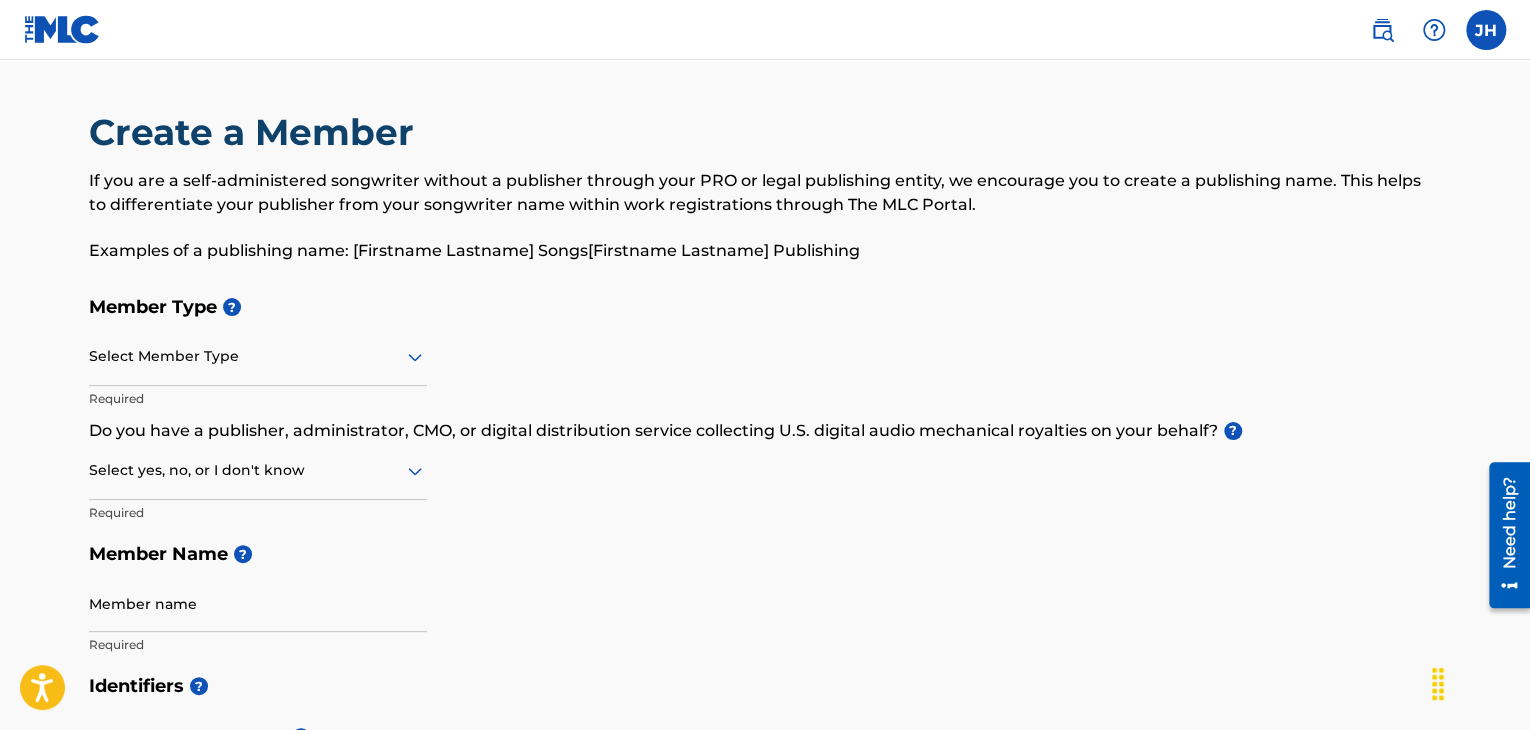 scroll, scrollTop: 102, scrollLeft: 0, axis: vertical 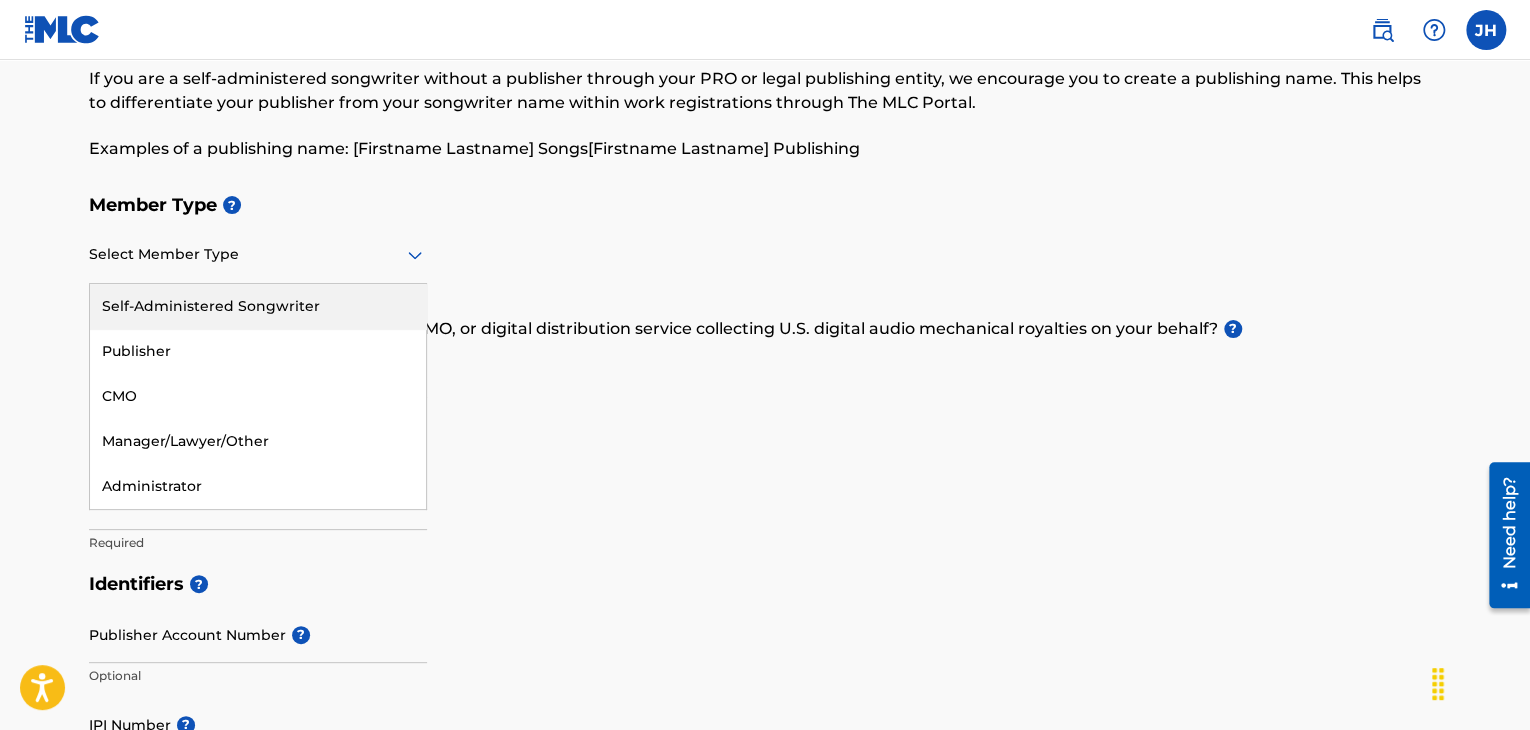 click at bounding box center (258, 254) 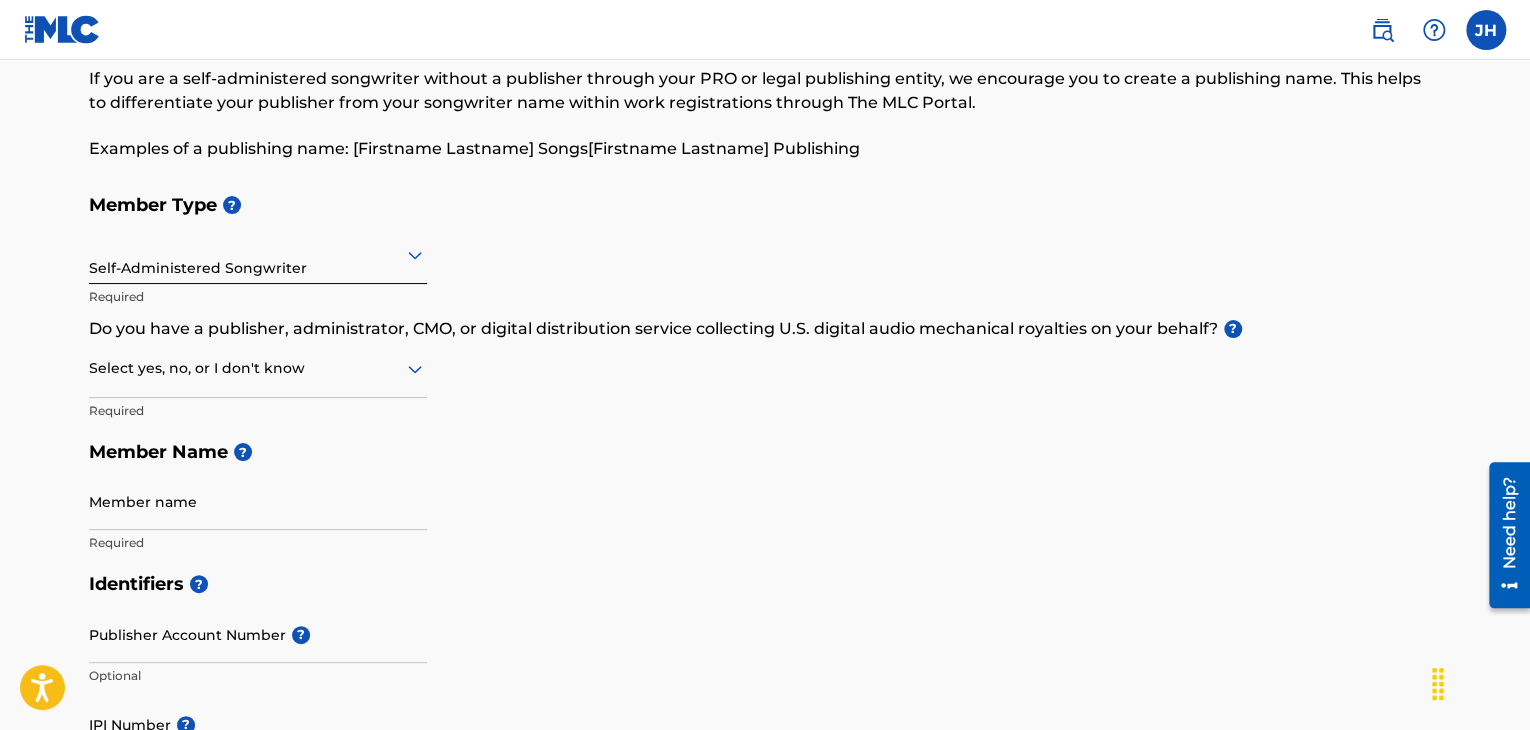 click at bounding box center (258, 368) 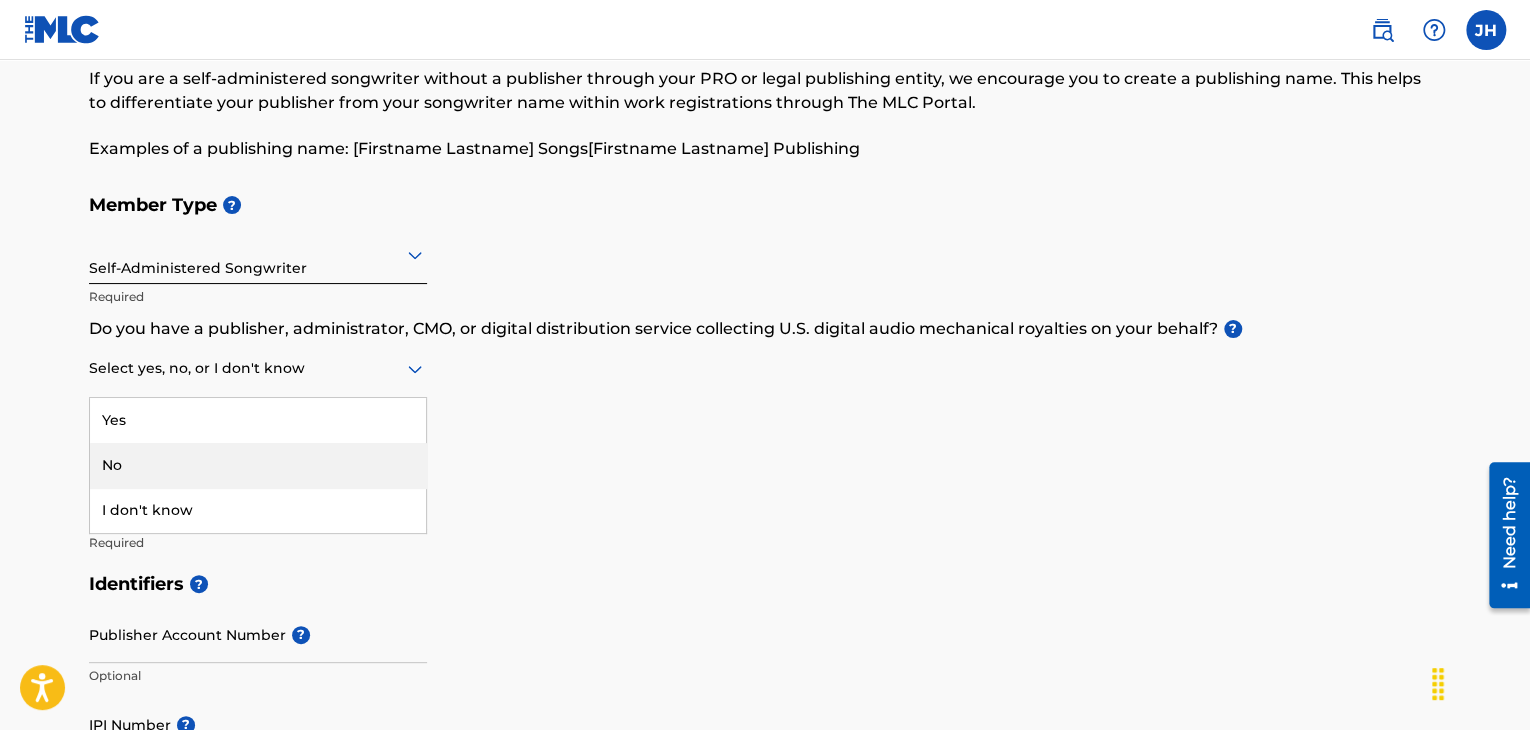 click on "No" at bounding box center (258, 465) 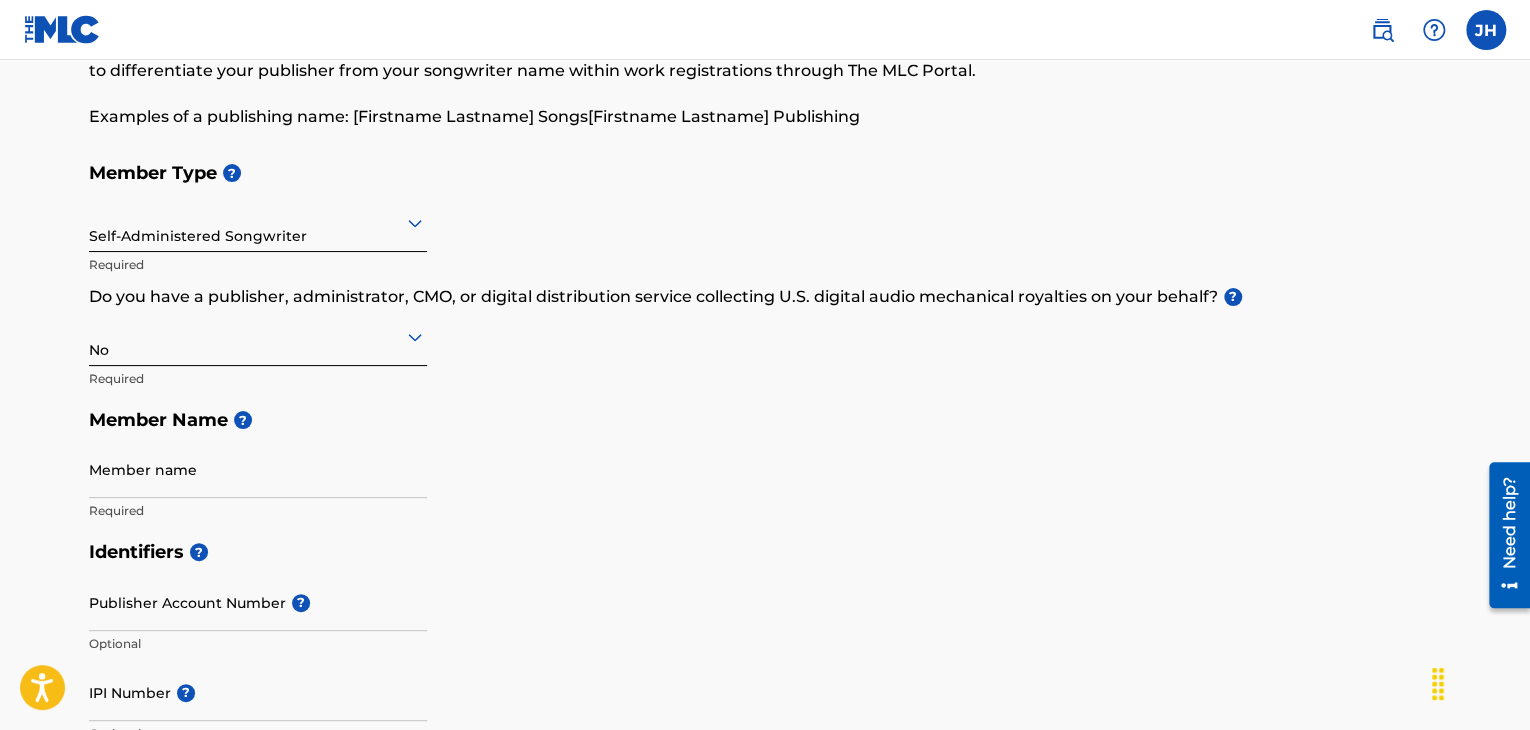 scroll, scrollTop: 135, scrollLeft: 0, axis: vertical 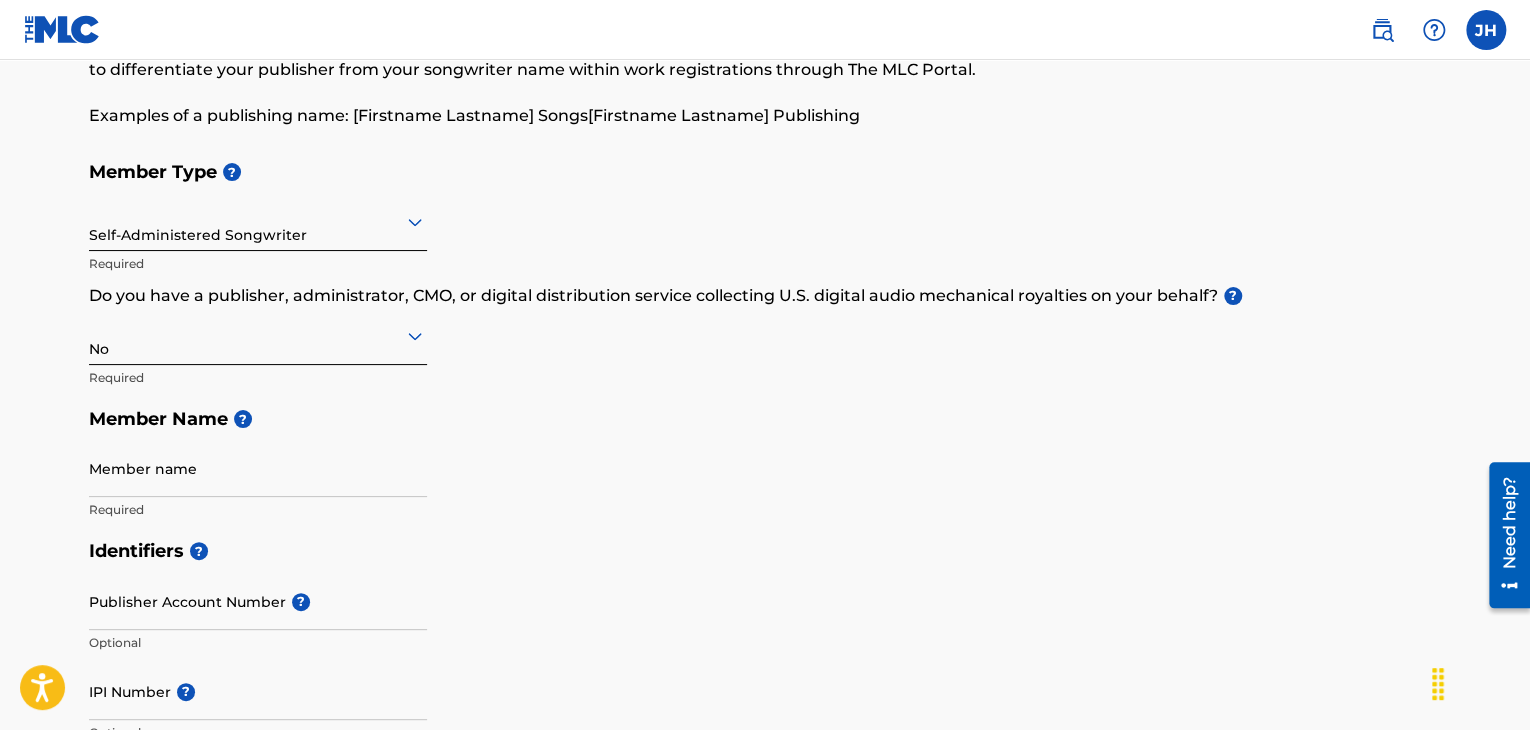 click on "Member name" at bounding box center [258, 468] 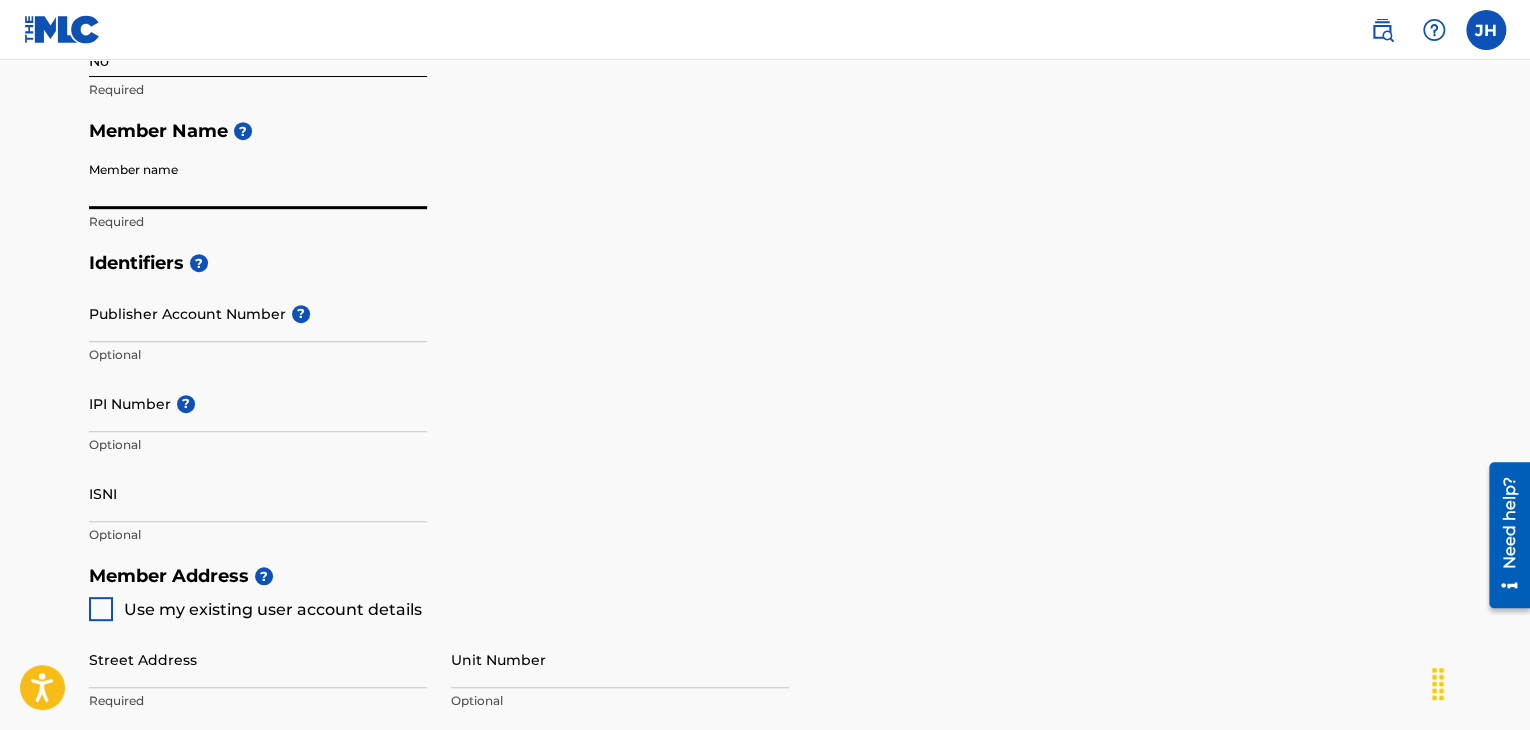 scroll, scrollTop: 424, scrollLeft: 0, axis: vertical 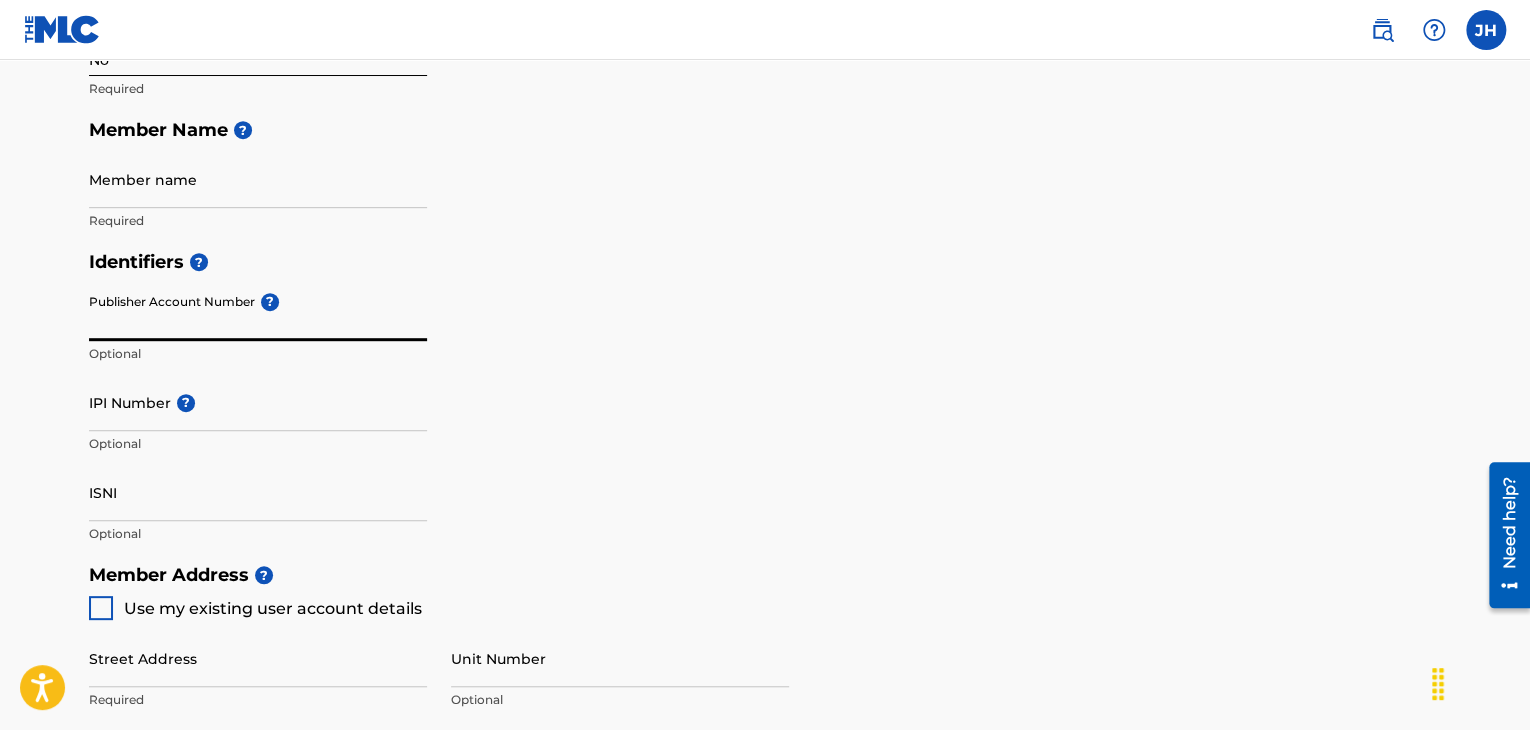click on "Publisher Account Number ?" at bounding box center [258, 312] 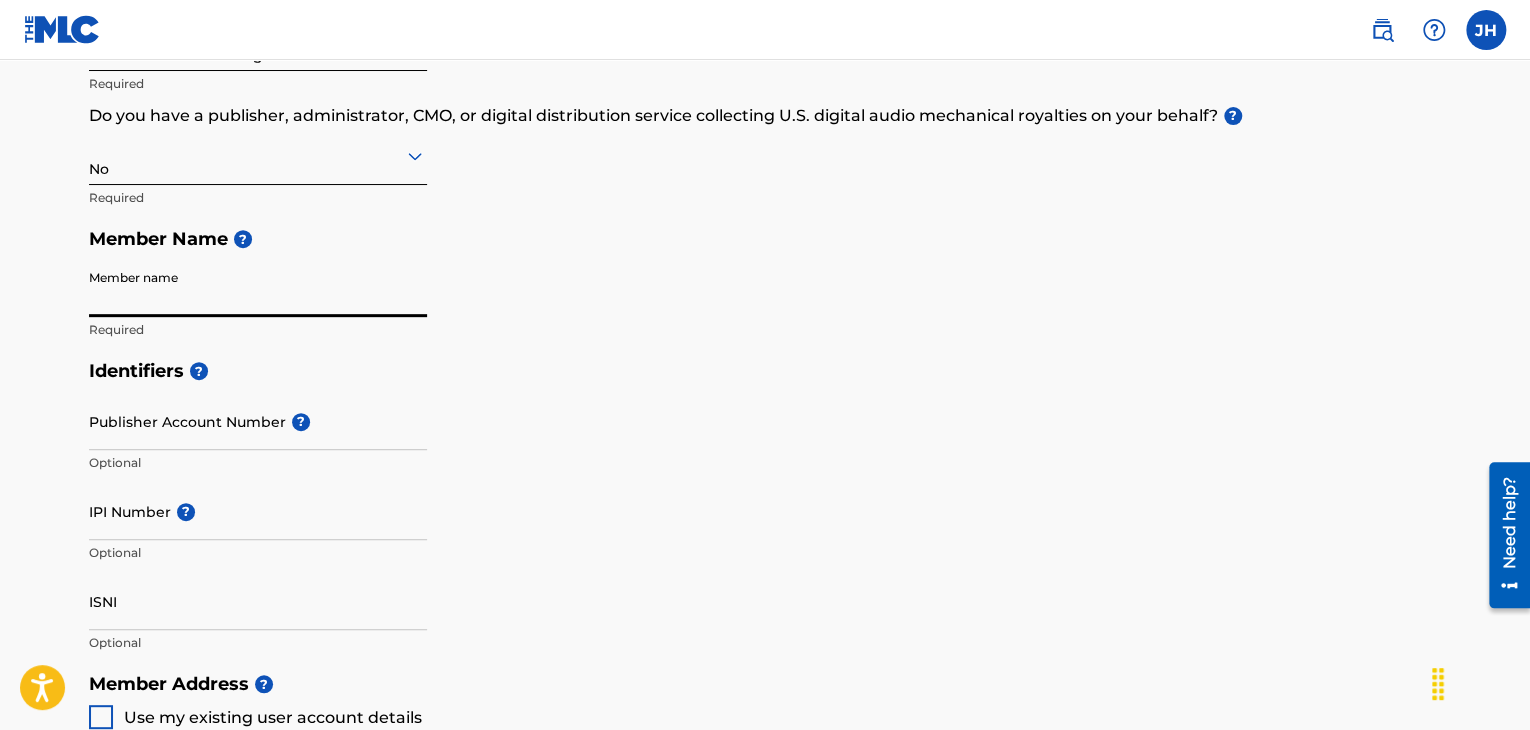 scroll, scrollTop: 314, scrollLeft: 0, axis: vertical 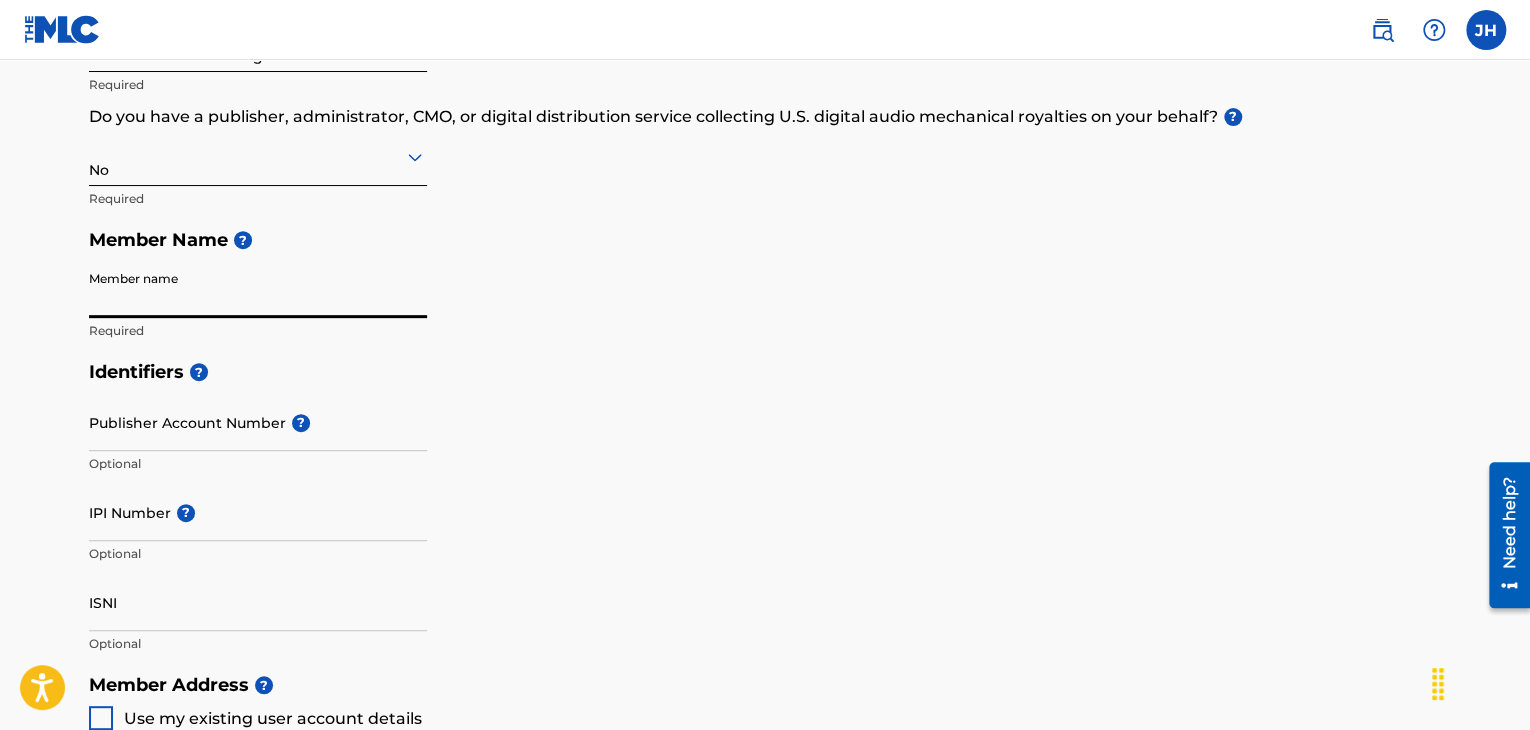 click on "Member name" at bounding box center [258, 289] 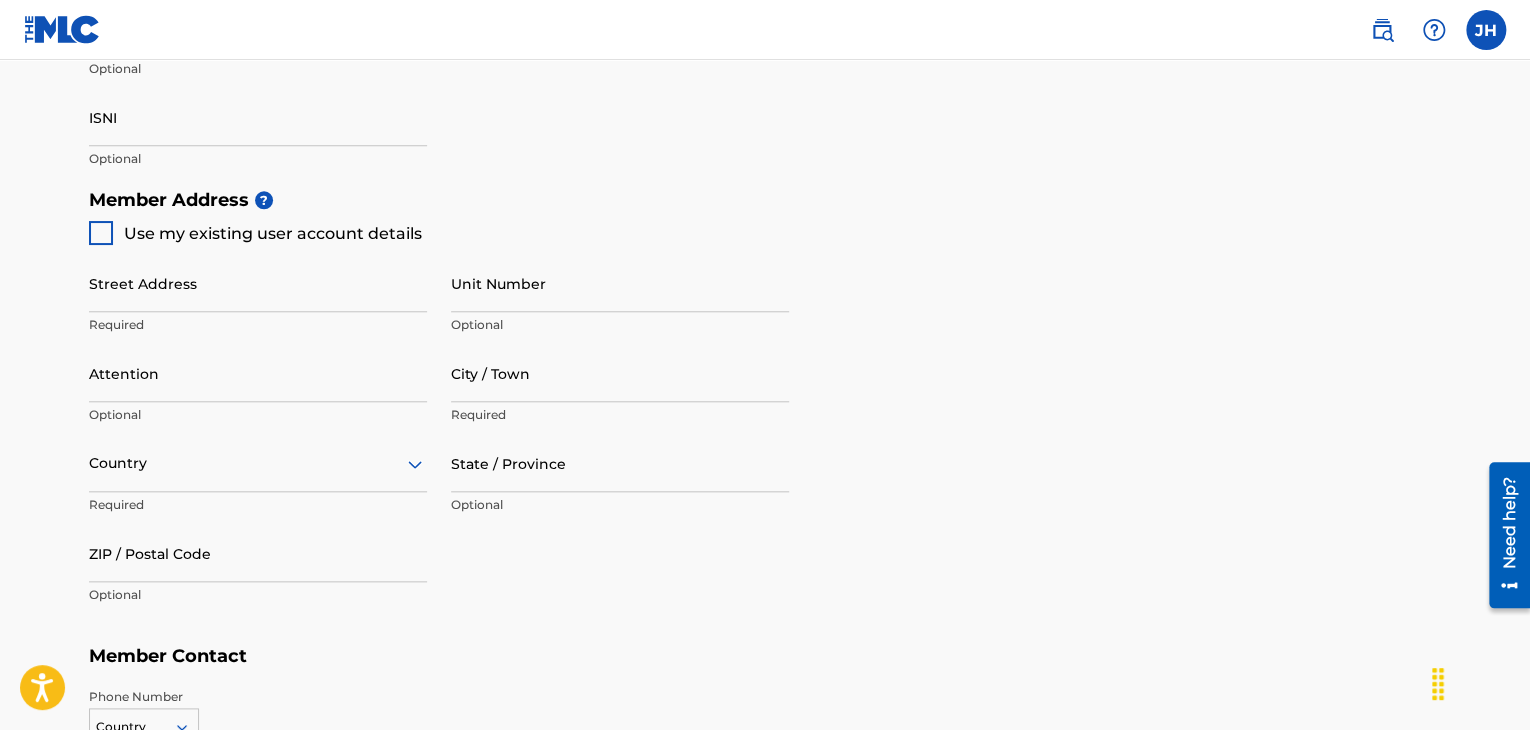 scroll, scrollTop: 800, scrollLeft: 0, axis: vertical 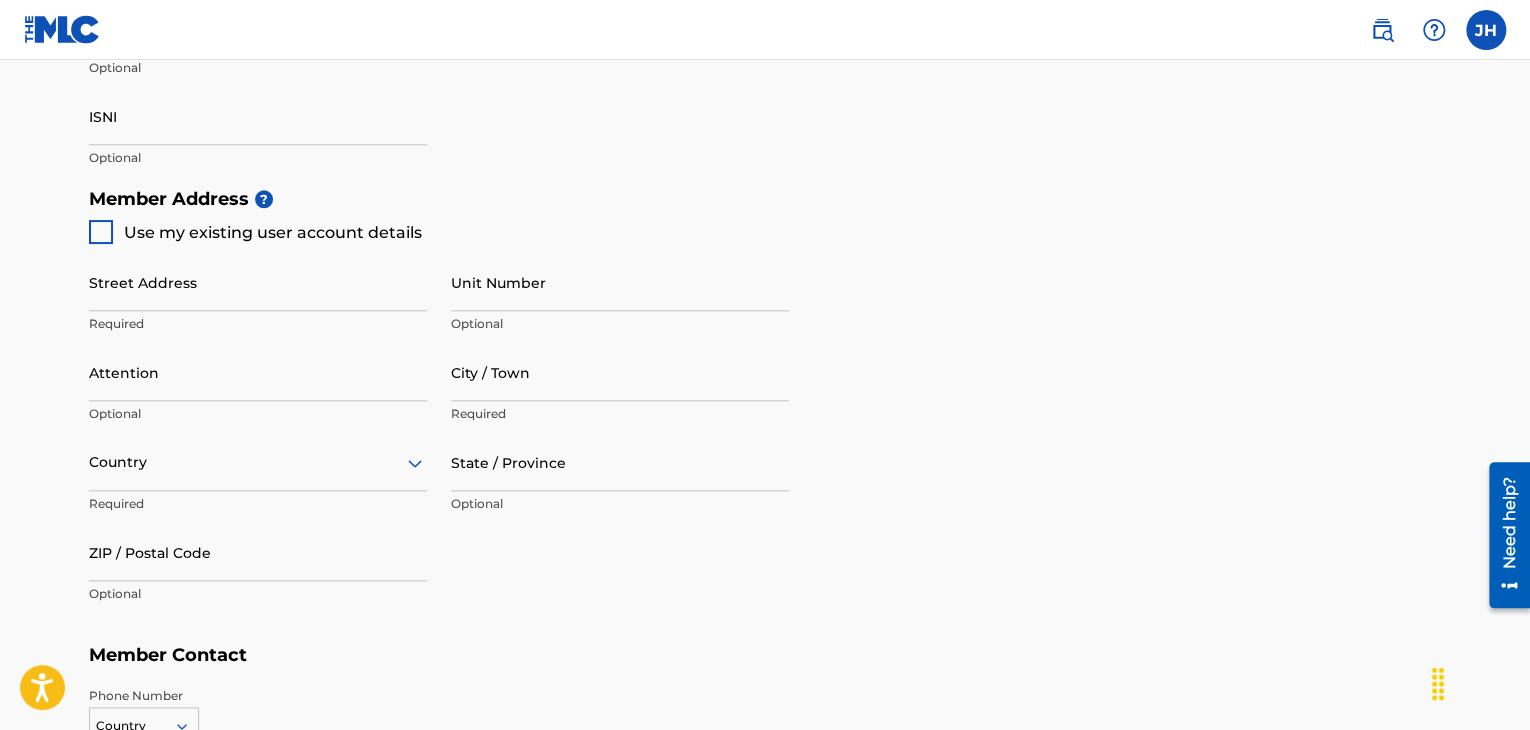 type on "[FIRST]" 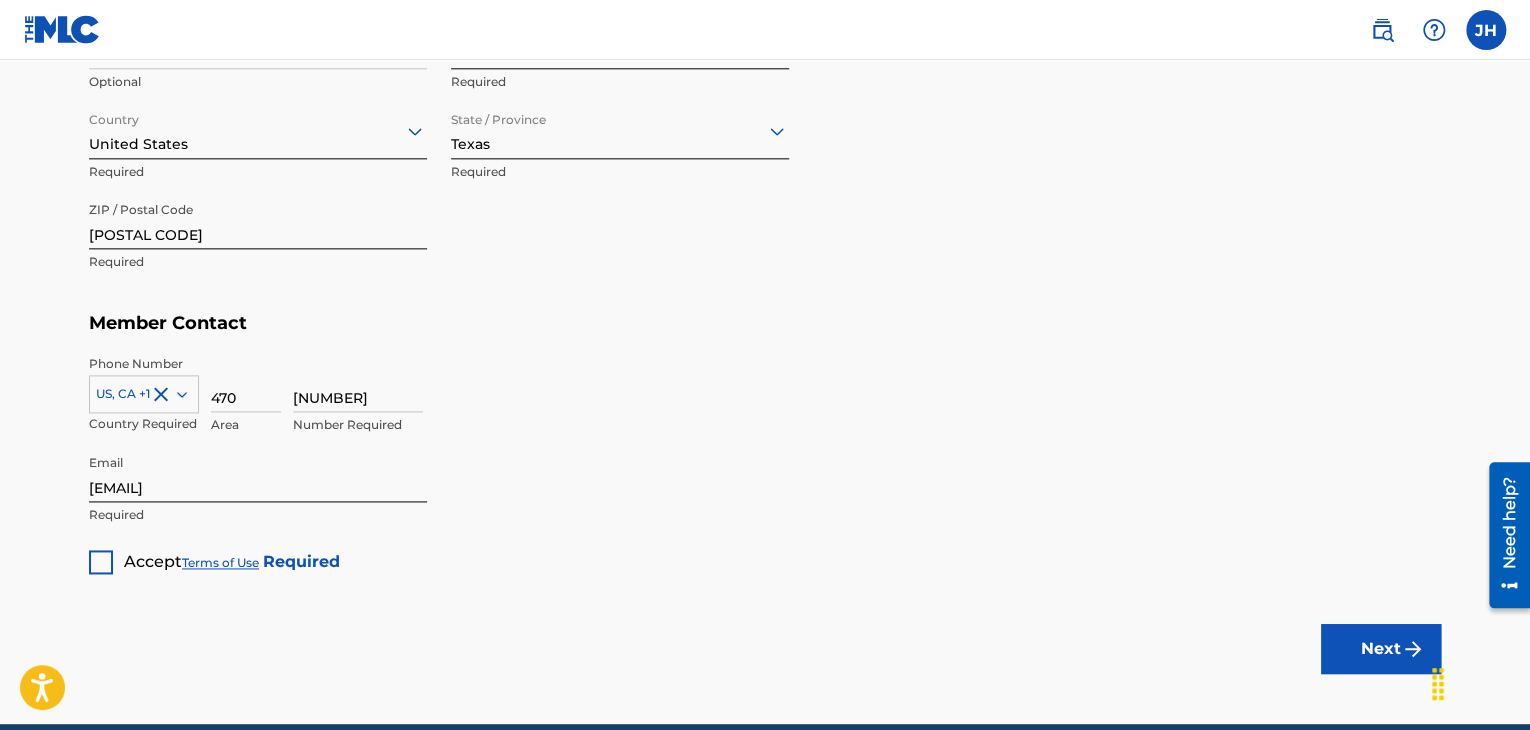 scroll, scrollTop: 1144, scrollLeft: 0, axis: vertical 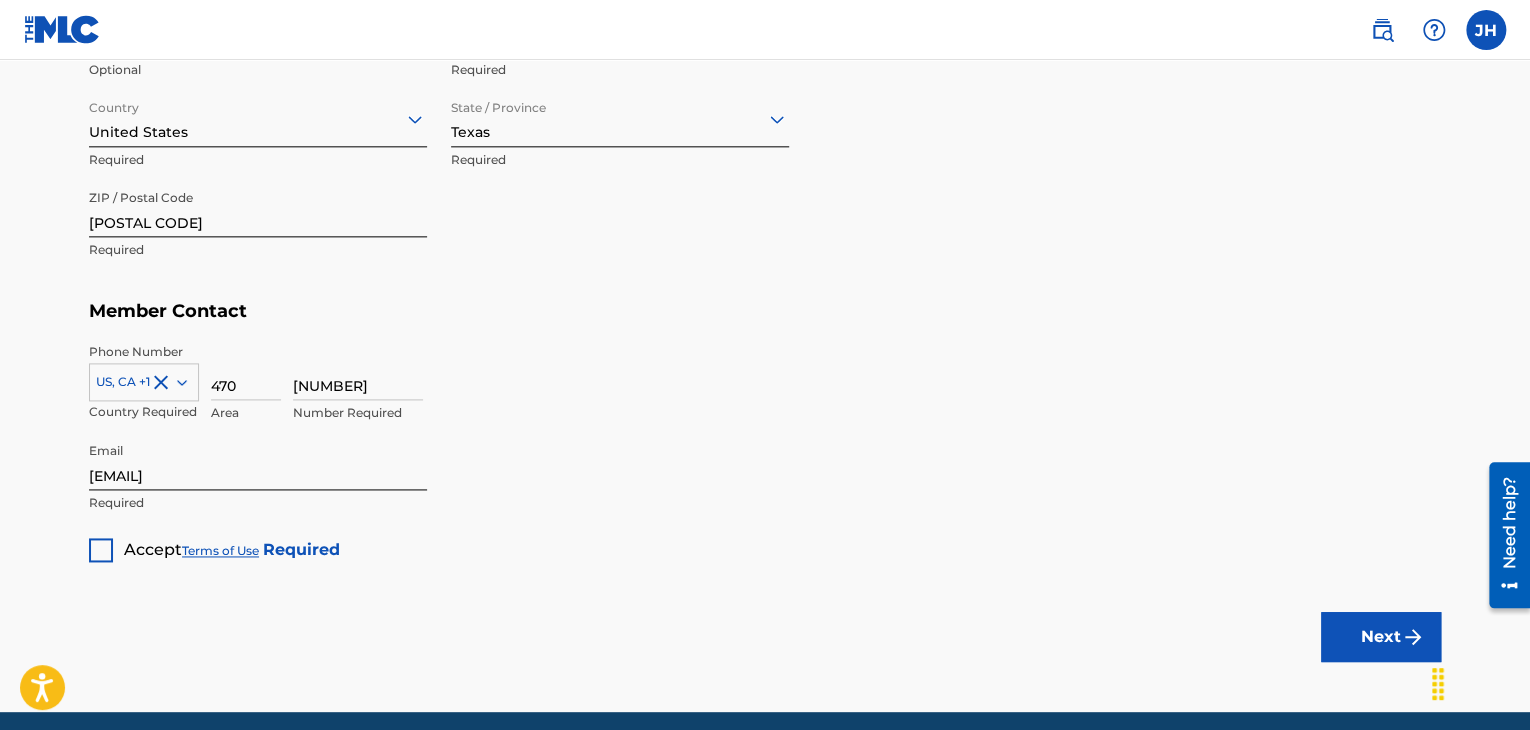 click at bounding box center (101, 550) 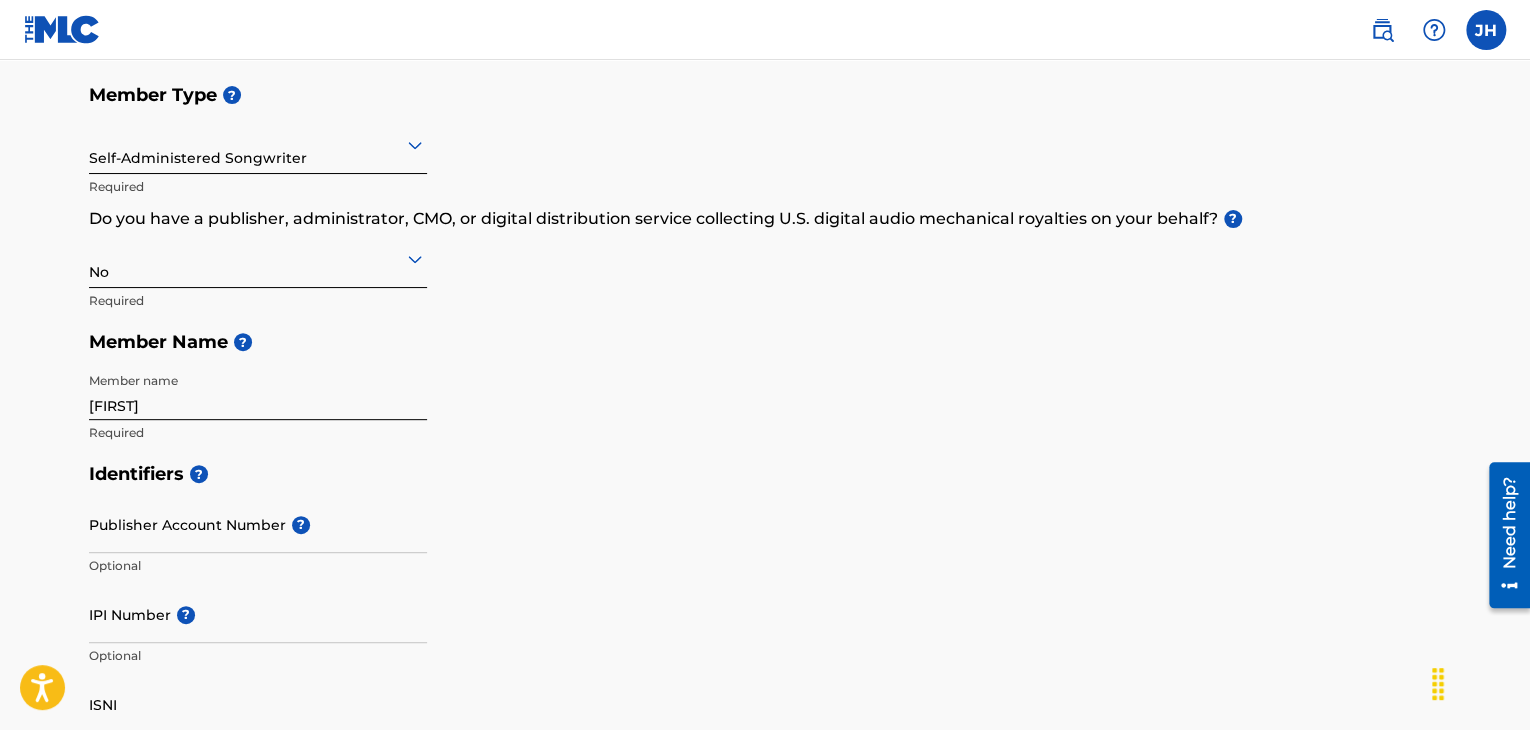 scroll, scrollTop: 176, scrollLeft: 0, axis: vertical 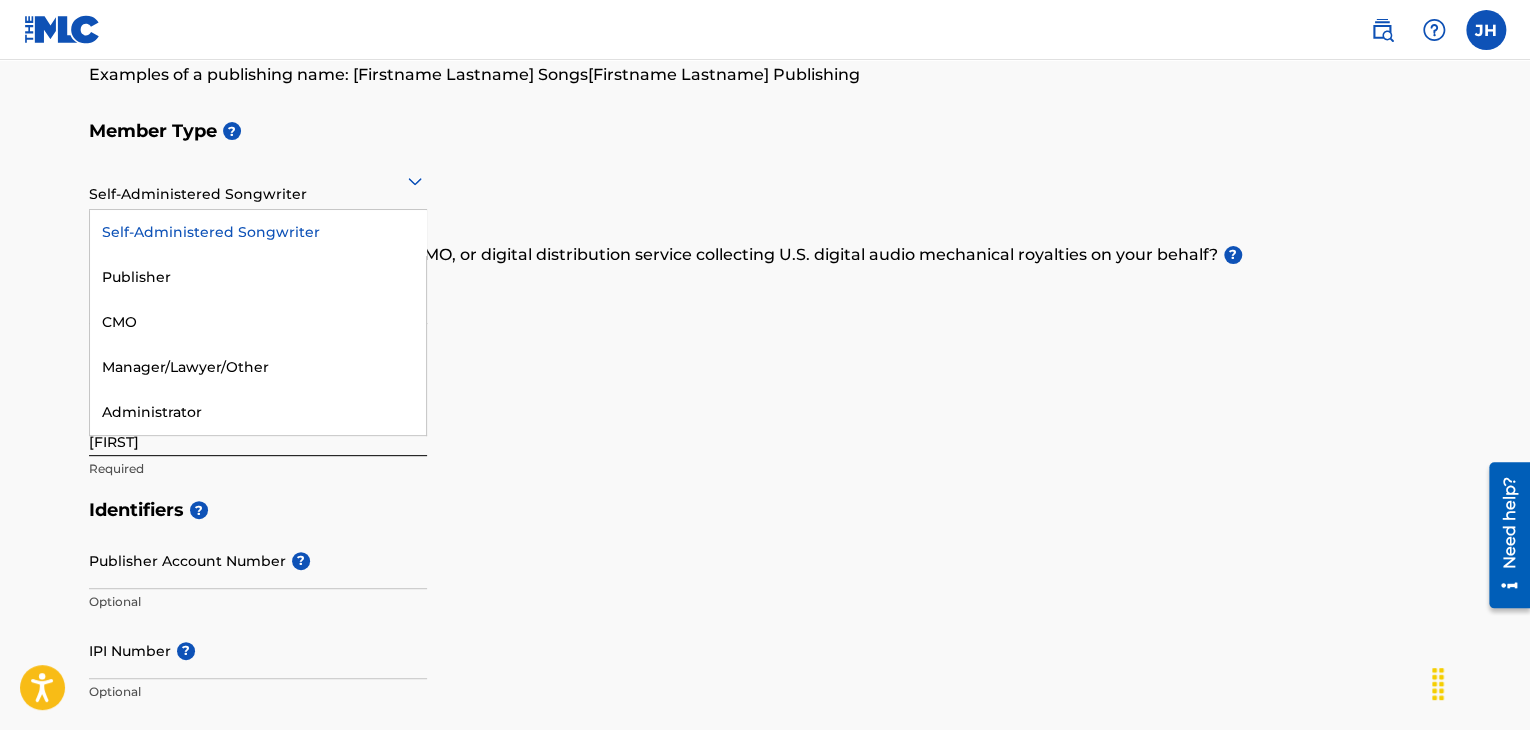 click 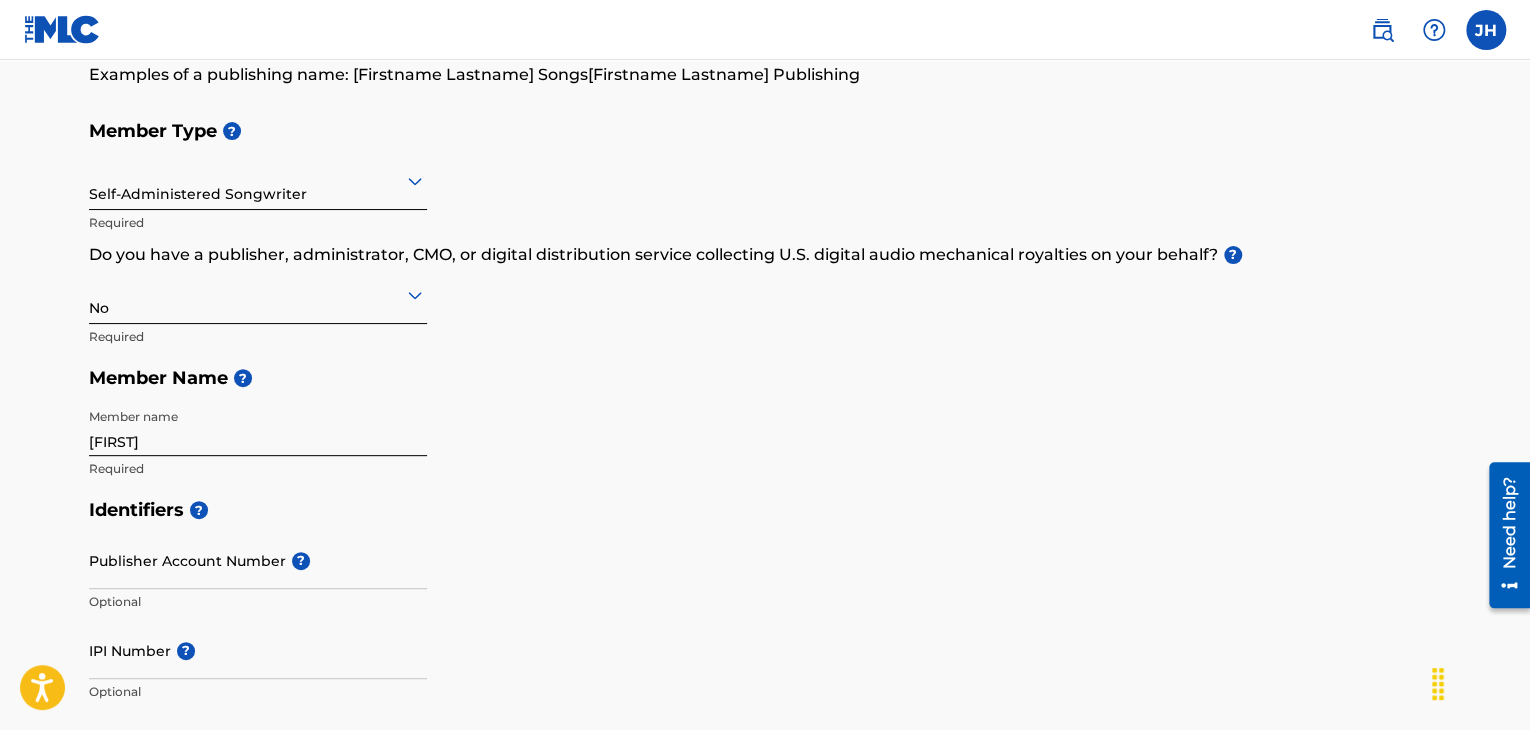 click on "Member Name ? Member name [FIRST] Required" at bounding box center (765, 299) 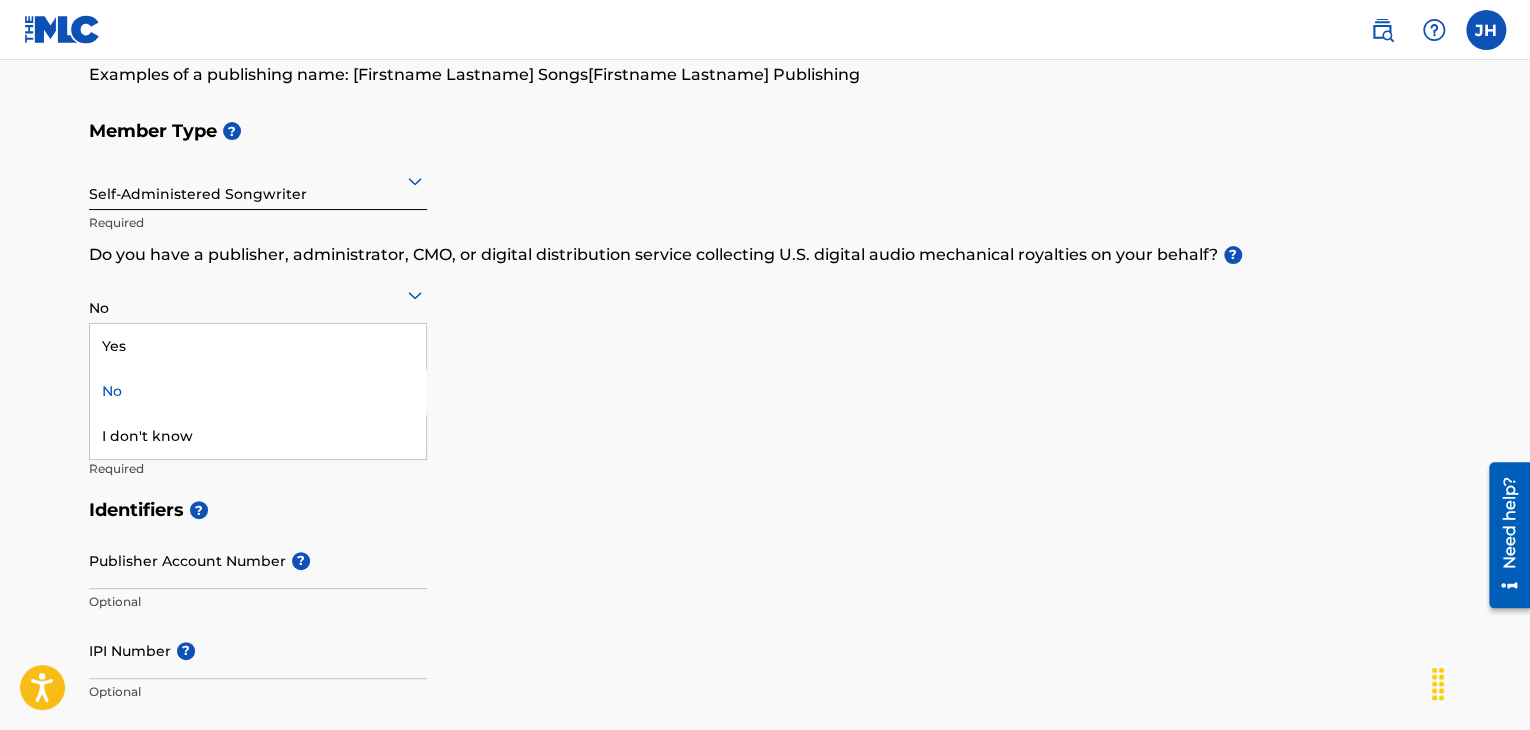click 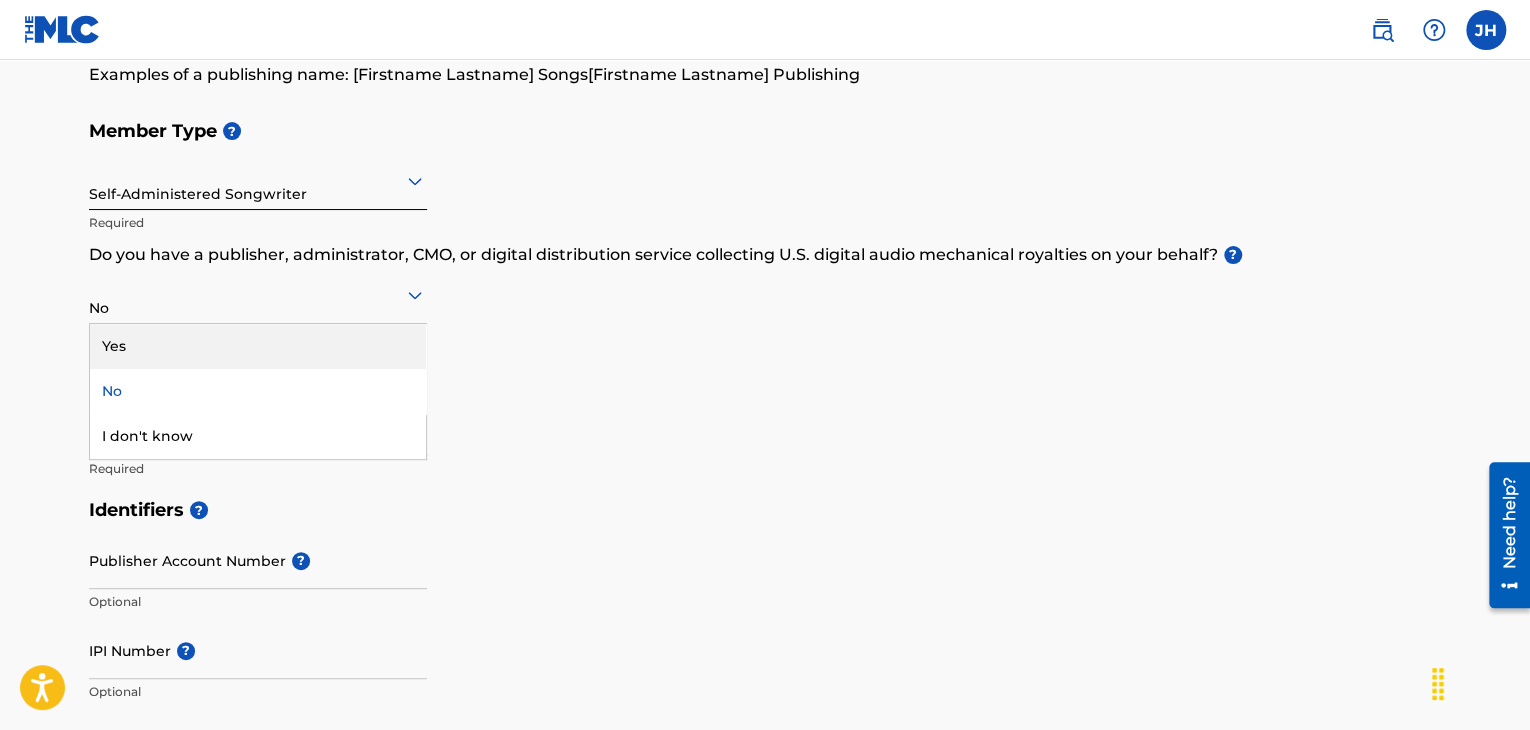 click on "Yes" at bounding box center (258, 346) 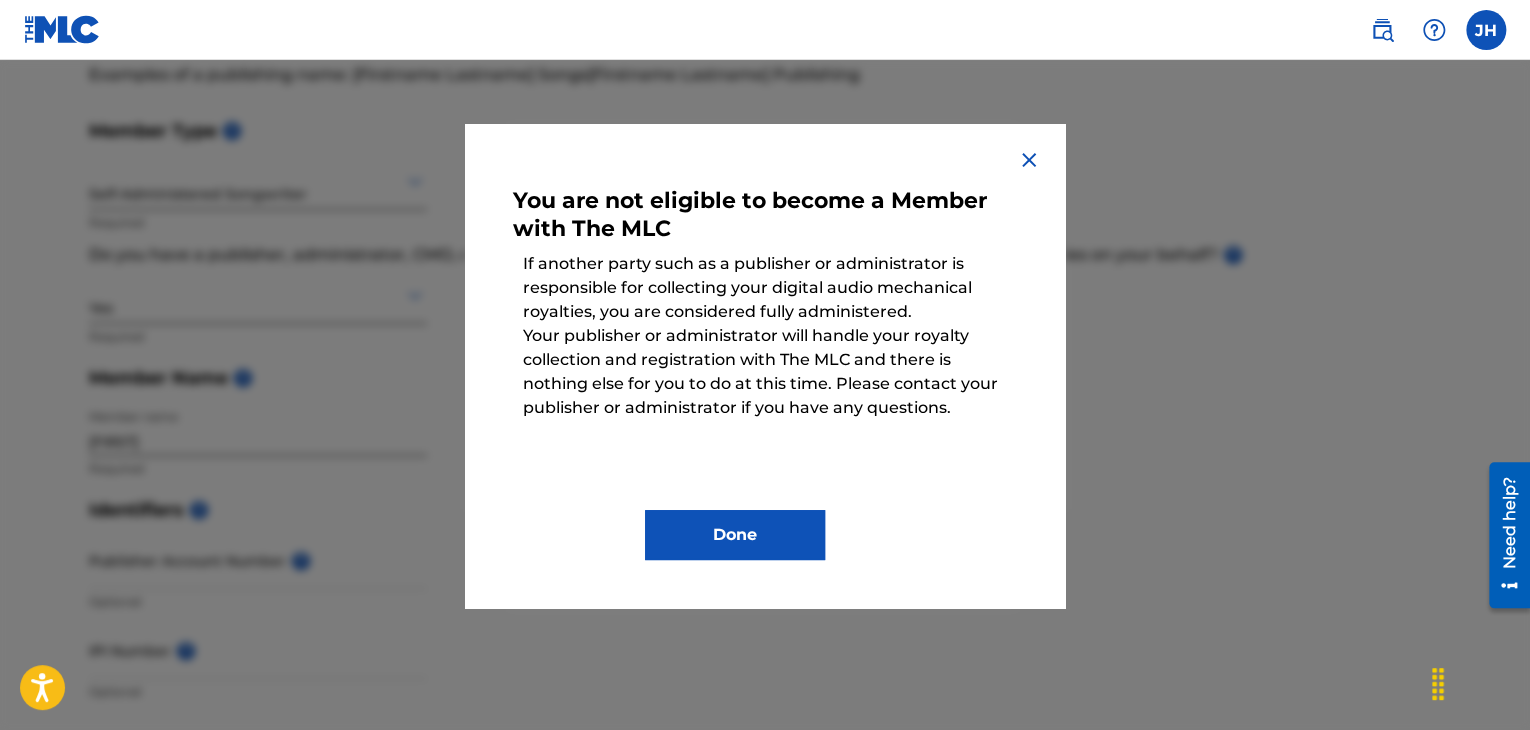 click at bounding box center (1029, 160) 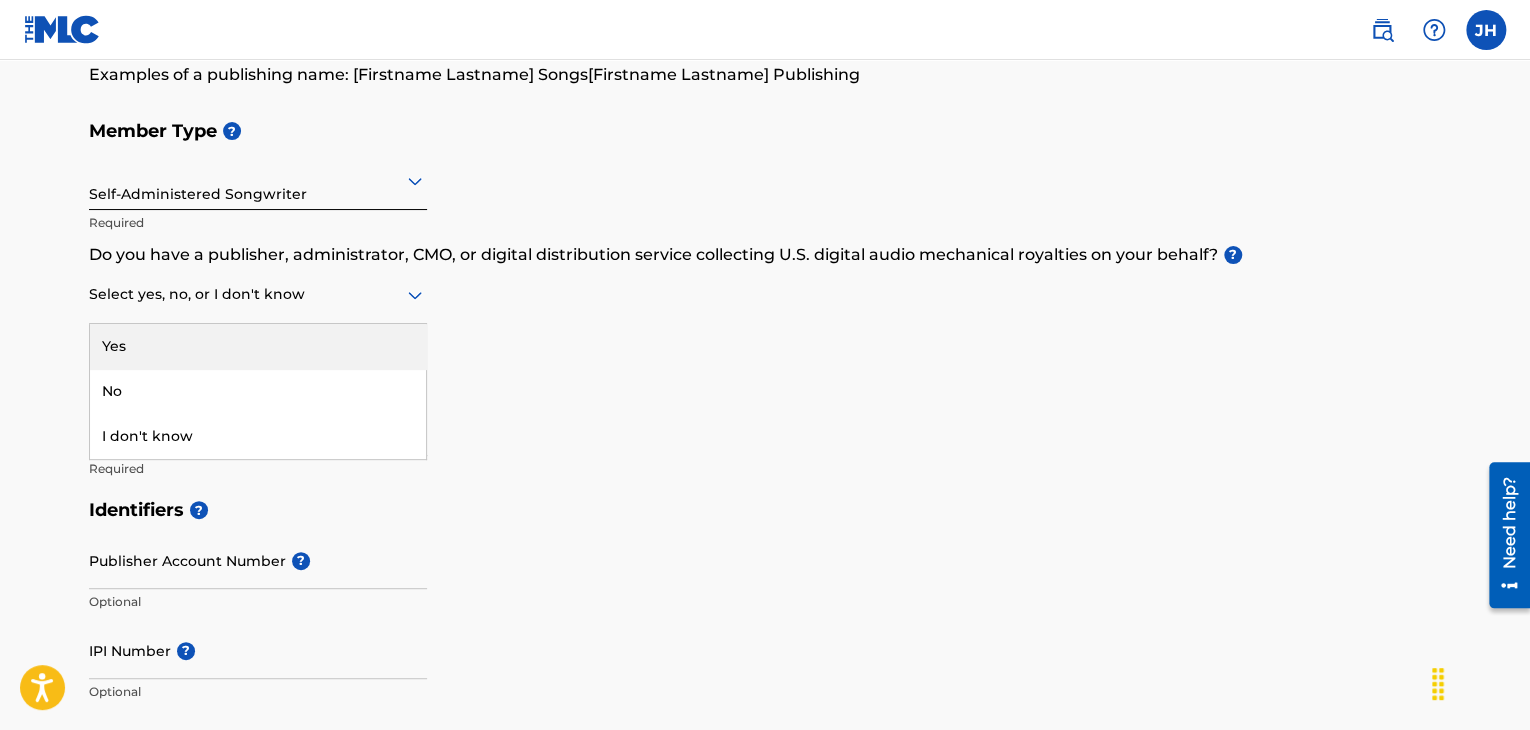 click at bounding box center (258, 294) 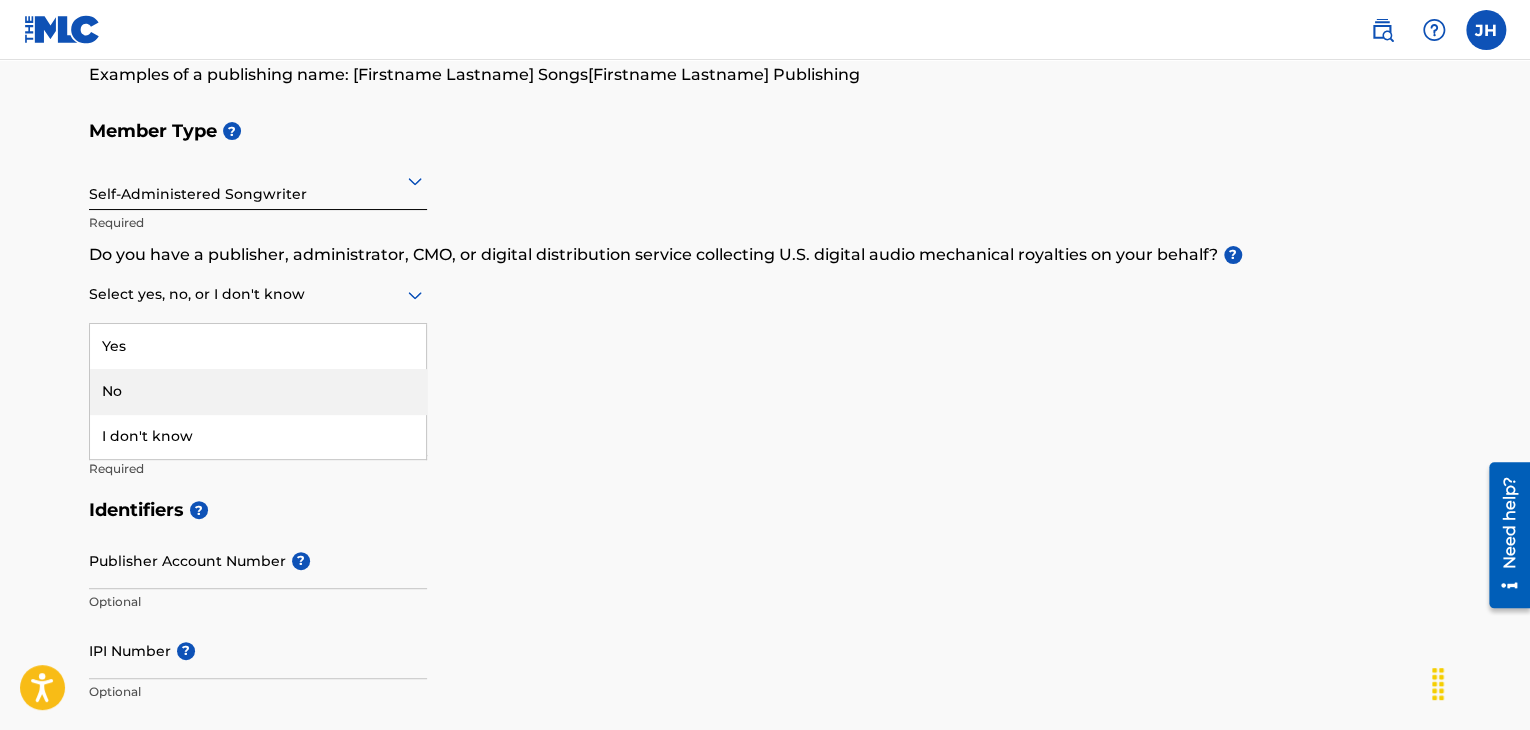 click on "No" at bounding box center [258, 391] 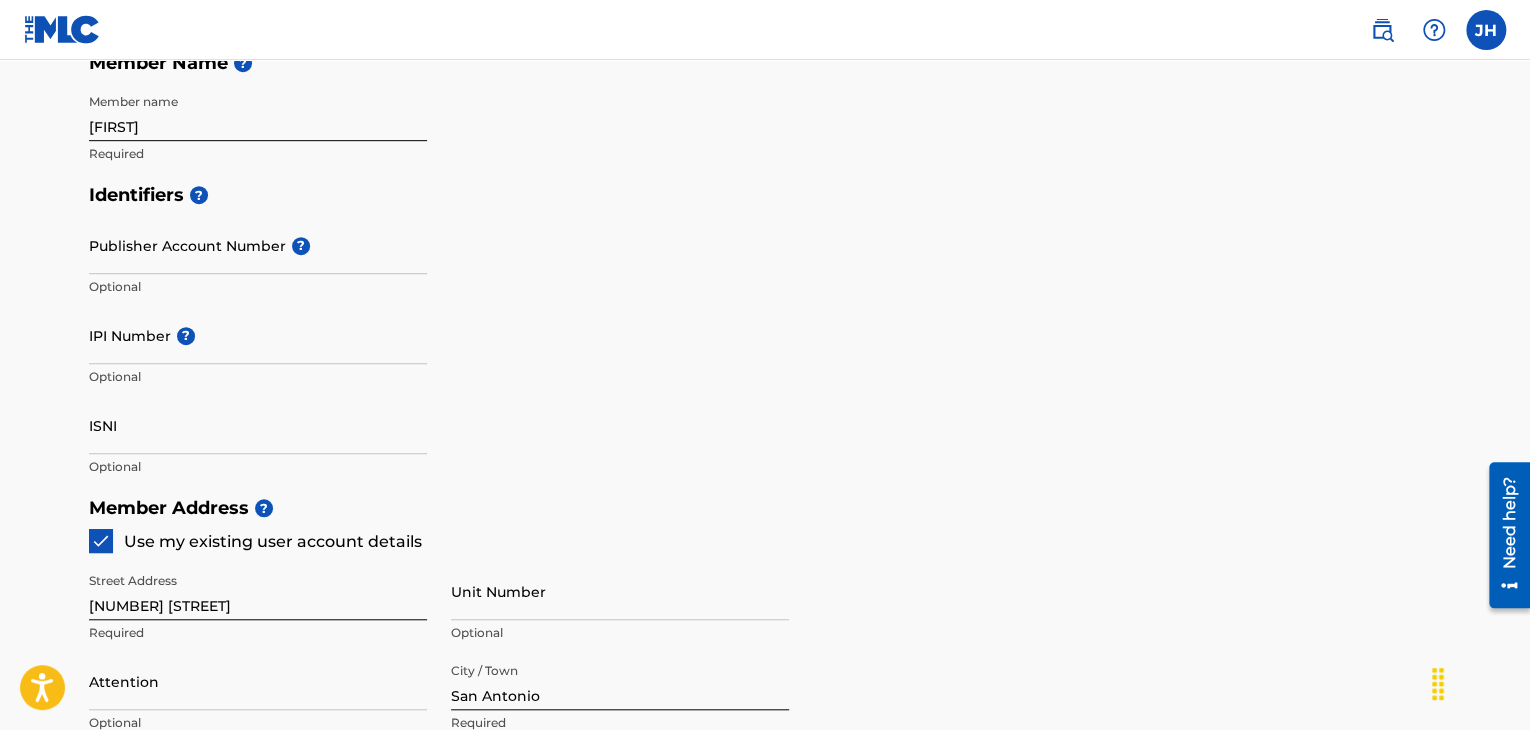 scroll, scrollTop: 508, scrollLeft: 0, axis: vertical 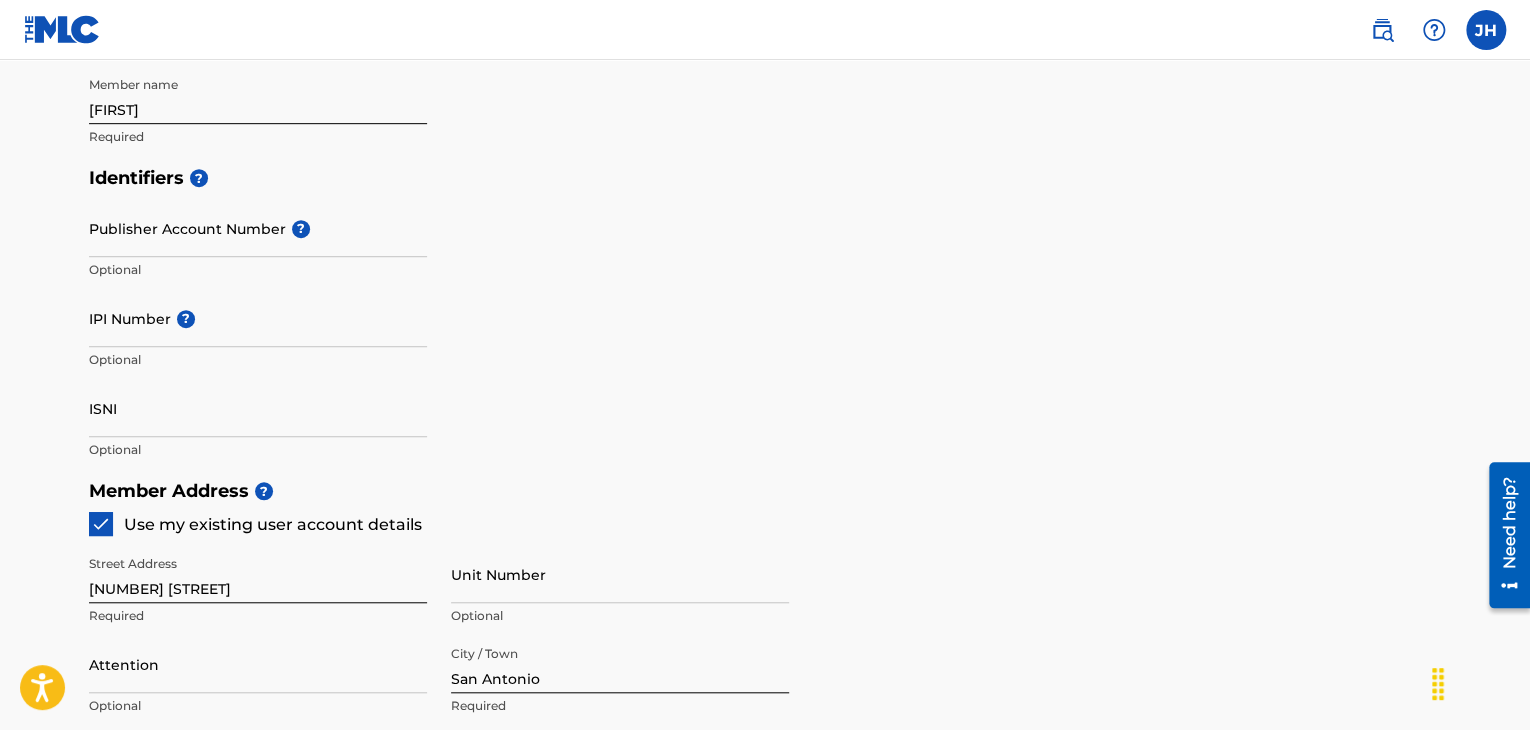 click on "Identifiers ? Publisher Account Number ? Optional IPI Number ? Optional ISNI Optional" at bounding box center (765, 313) 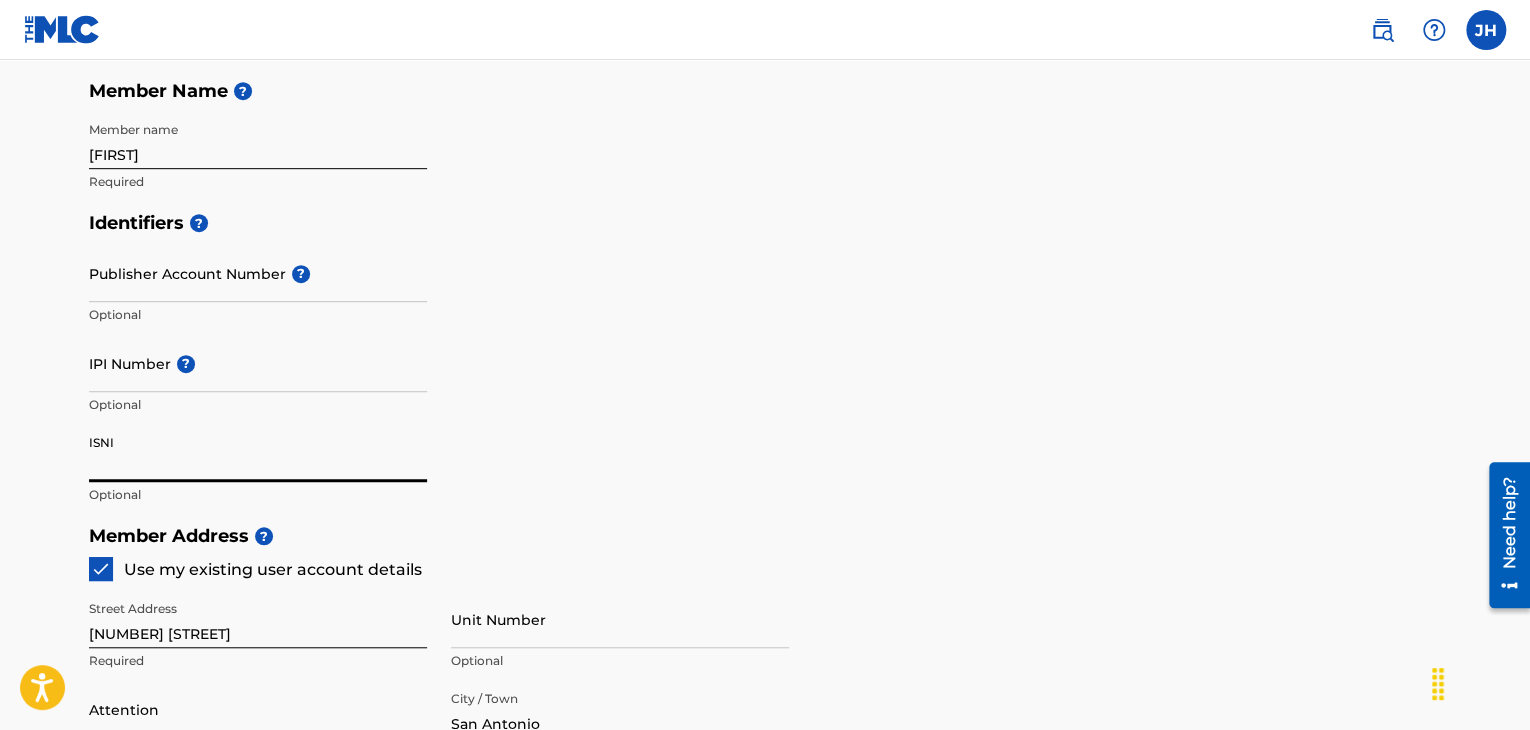 scroll, scrollTop: 454, scrollLeft: 0, axis: vertical 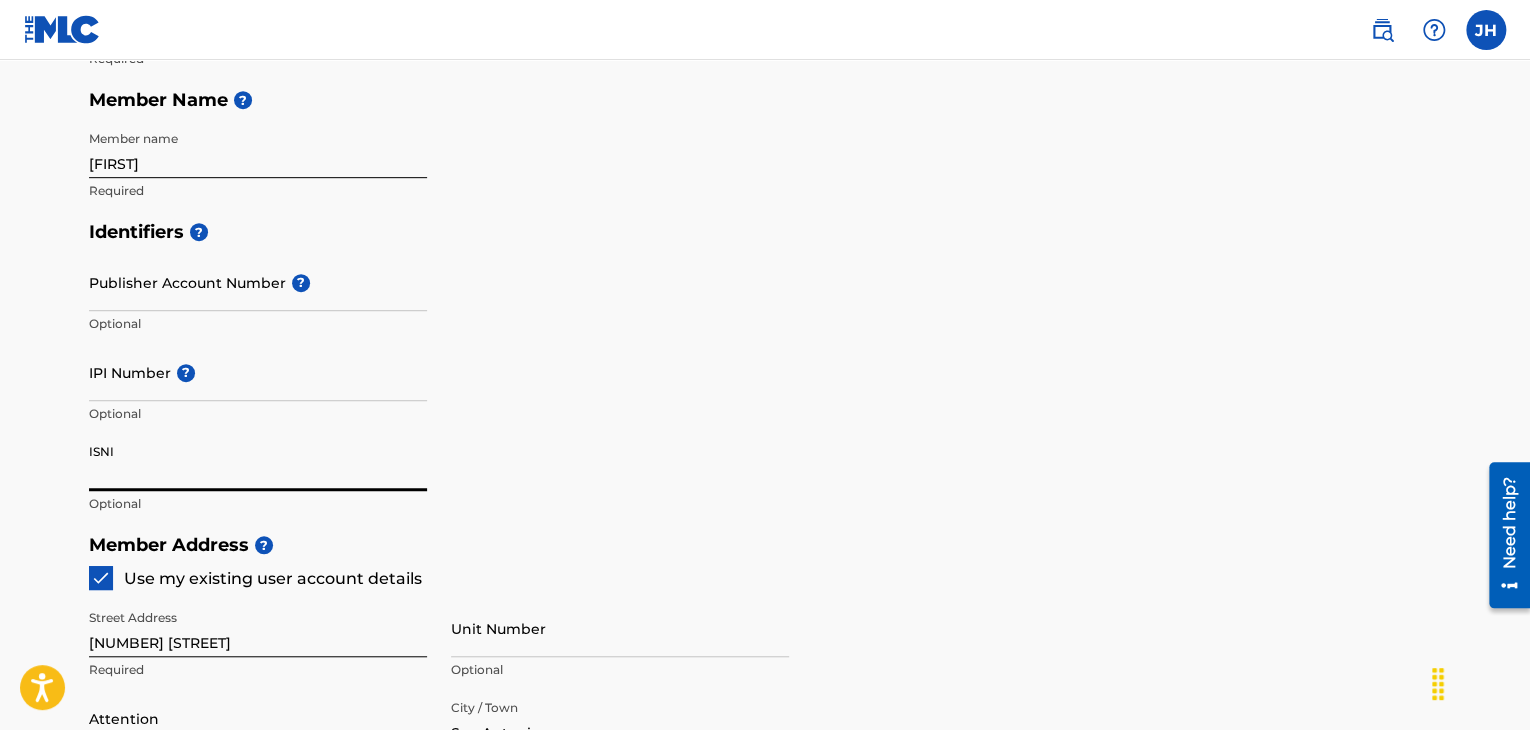 click on "Identifiers ? Publisher Account Number ? Optional IPI Number ? Optional ISNI Optional" at bounding box center [765, 367] 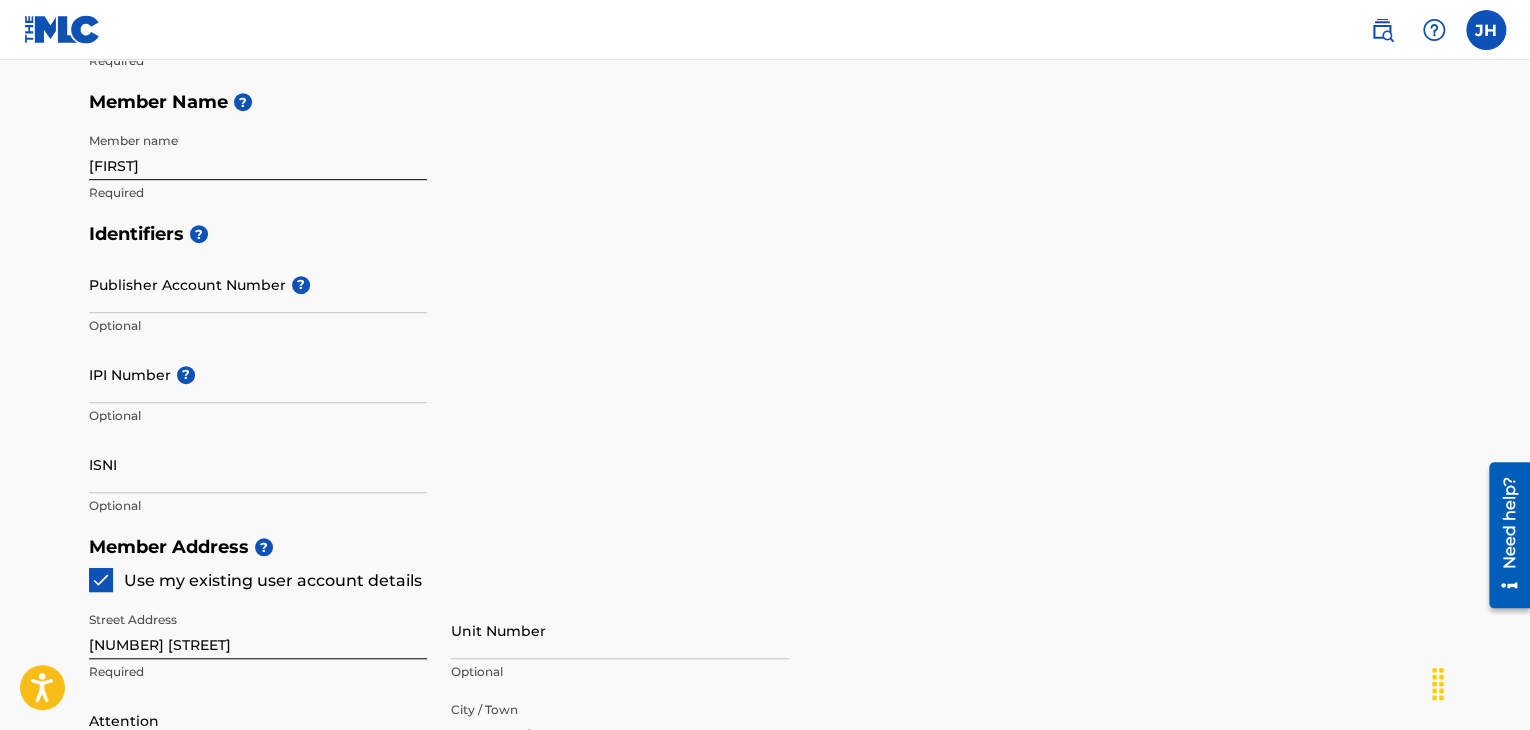 scroll, scrollTop: 452, scrollLeft: 0, axis: vertical 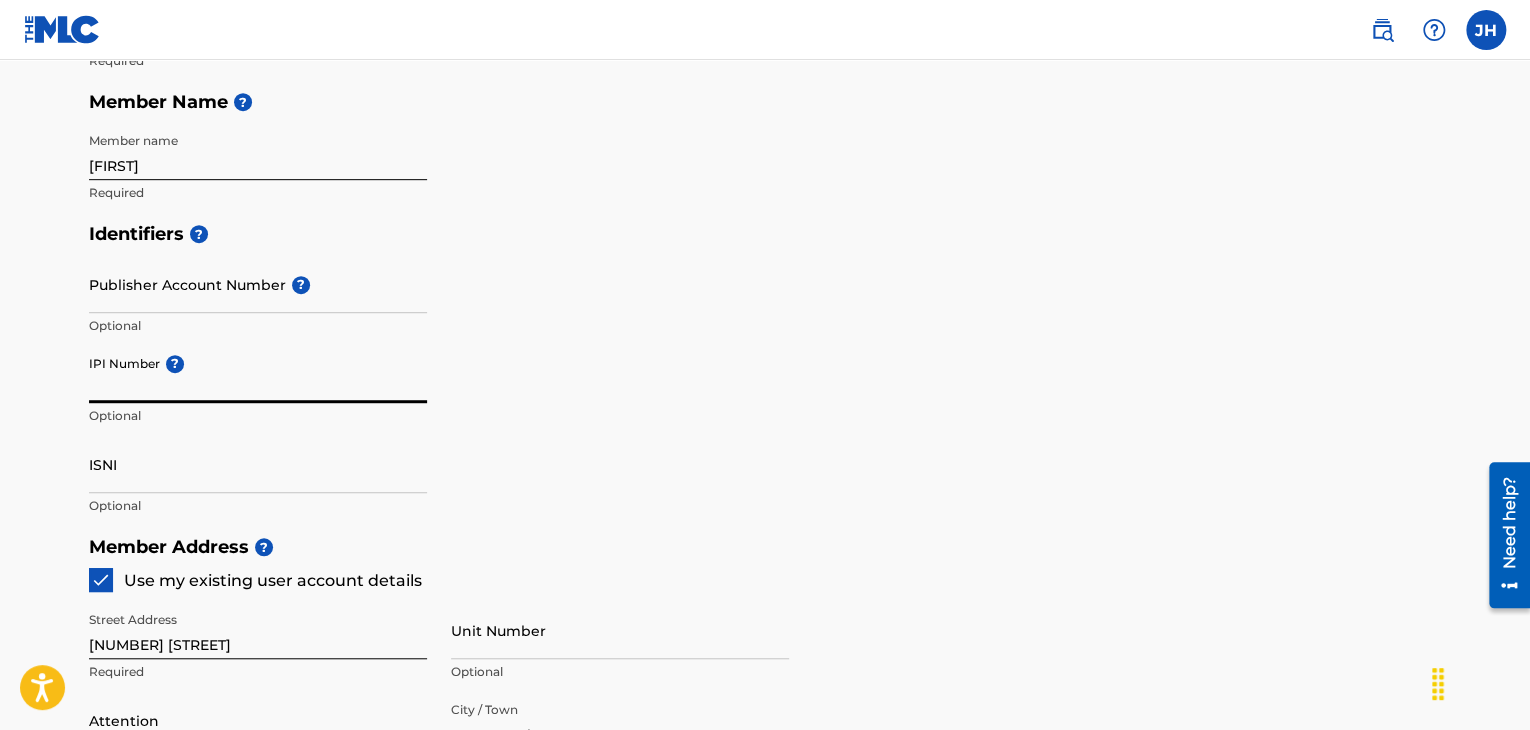 click on "IPI Number ?" at bounding box center (258, 374) 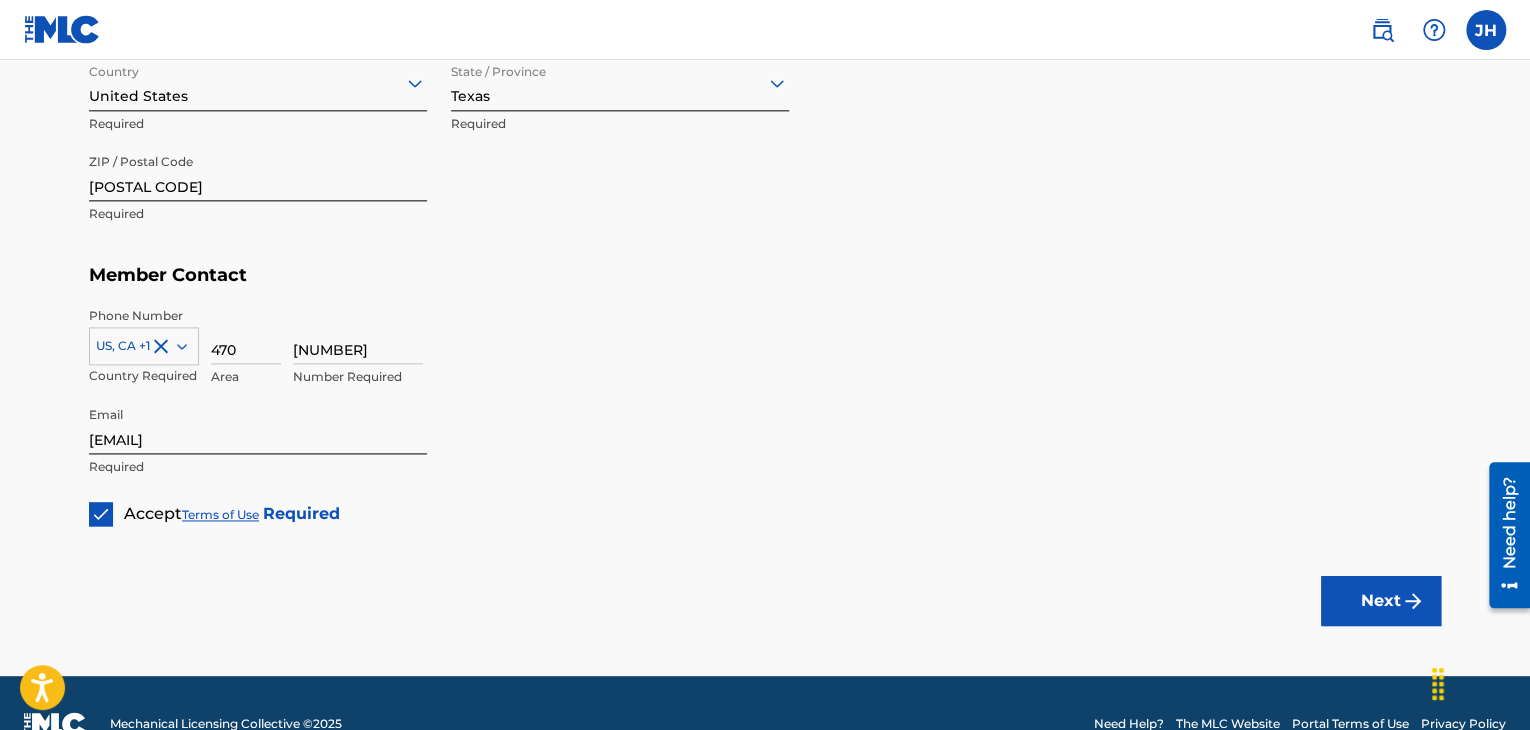 scroll, scrollTop: 1184, scrollLeft: 0, axis: vertical 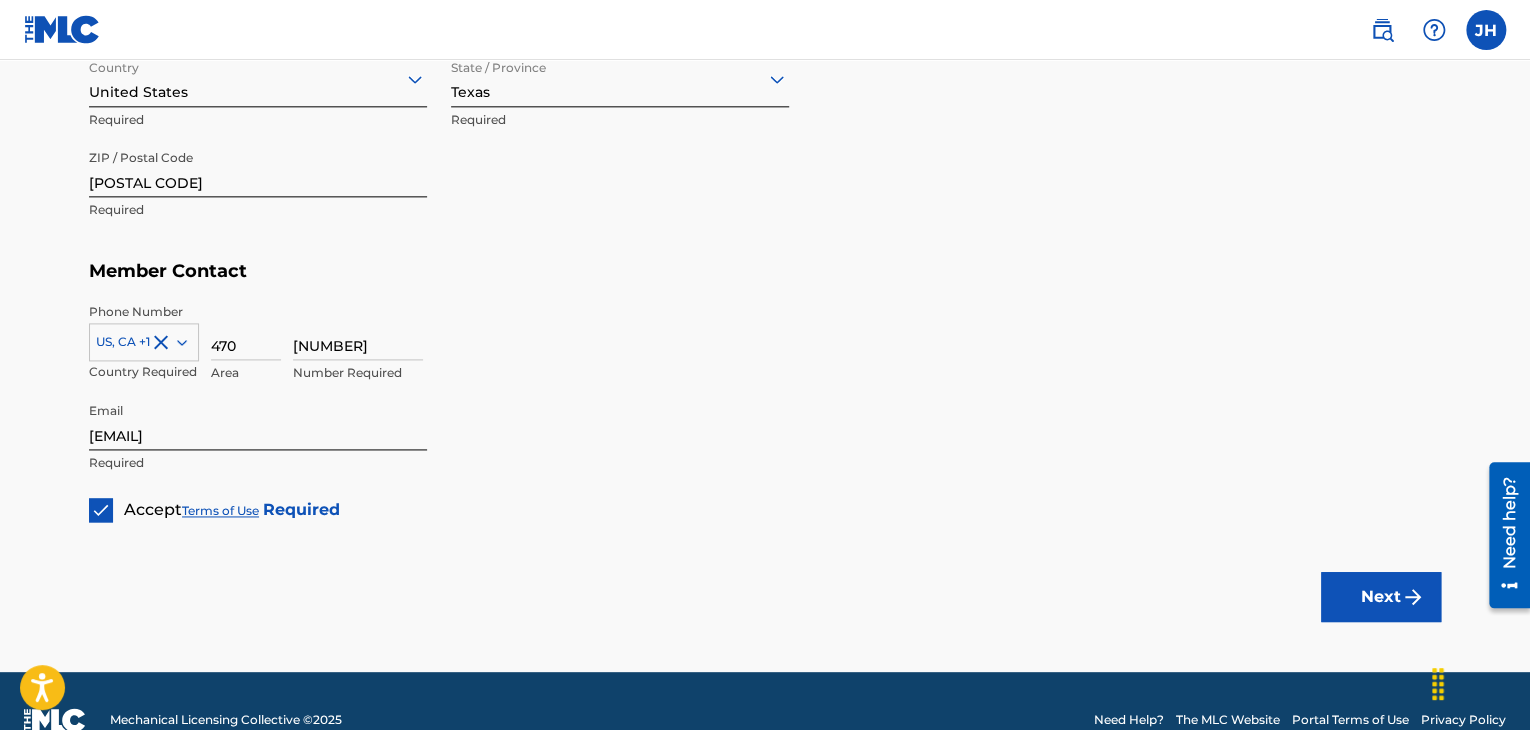 type on "[NUMBER]" 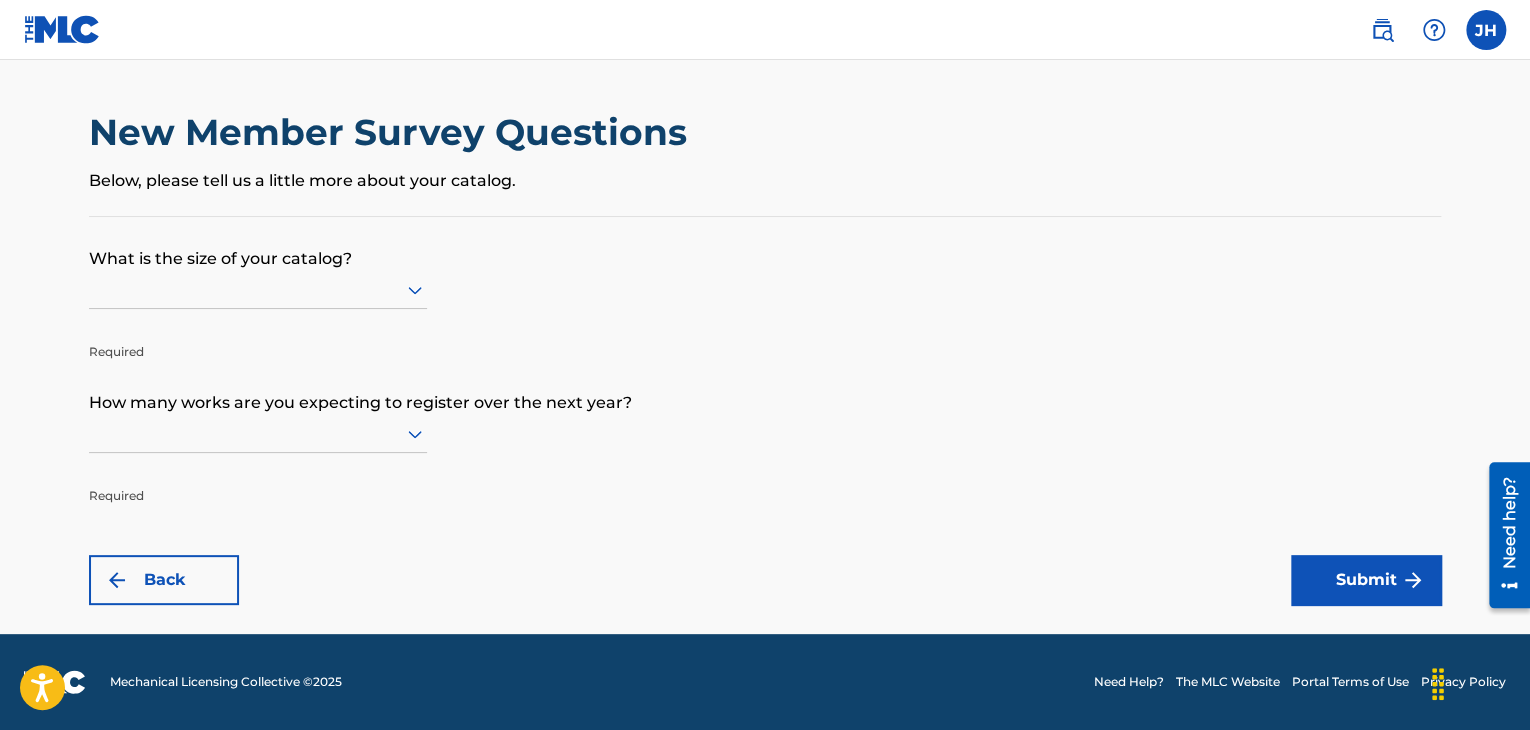 click 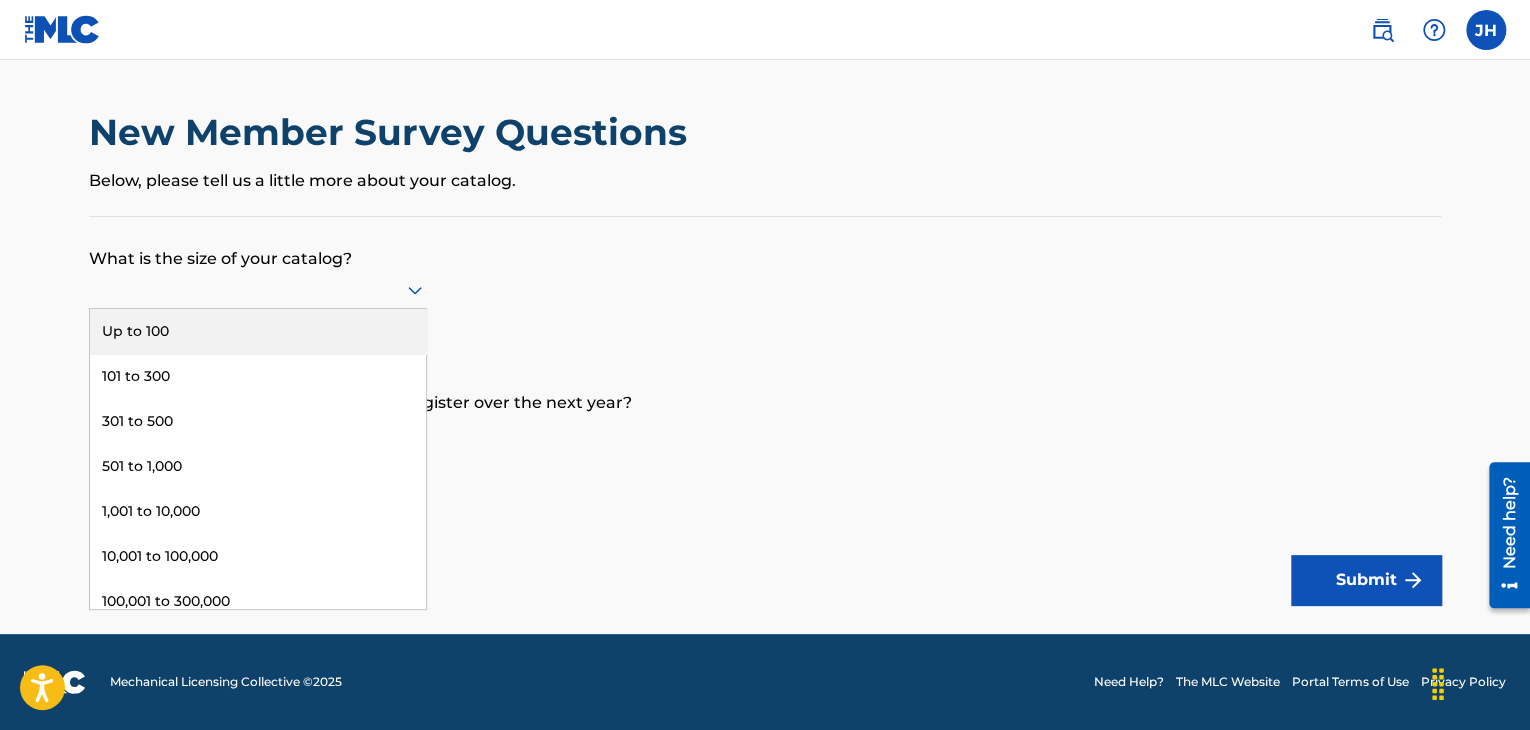 click on "Up to 100" at bounding box center (258, 331) 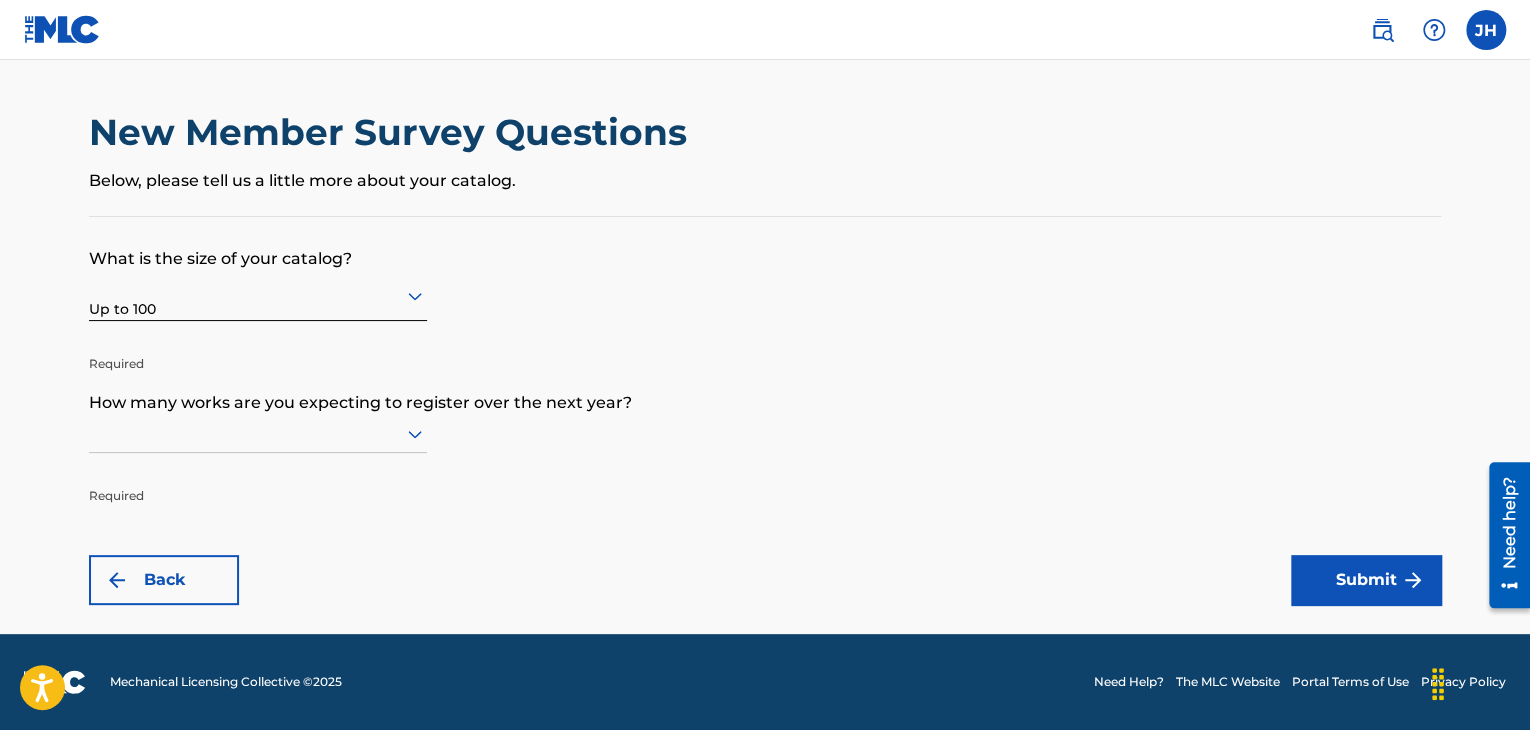scroll, scrollTop: 0, scrollLeft: 0, axis: both 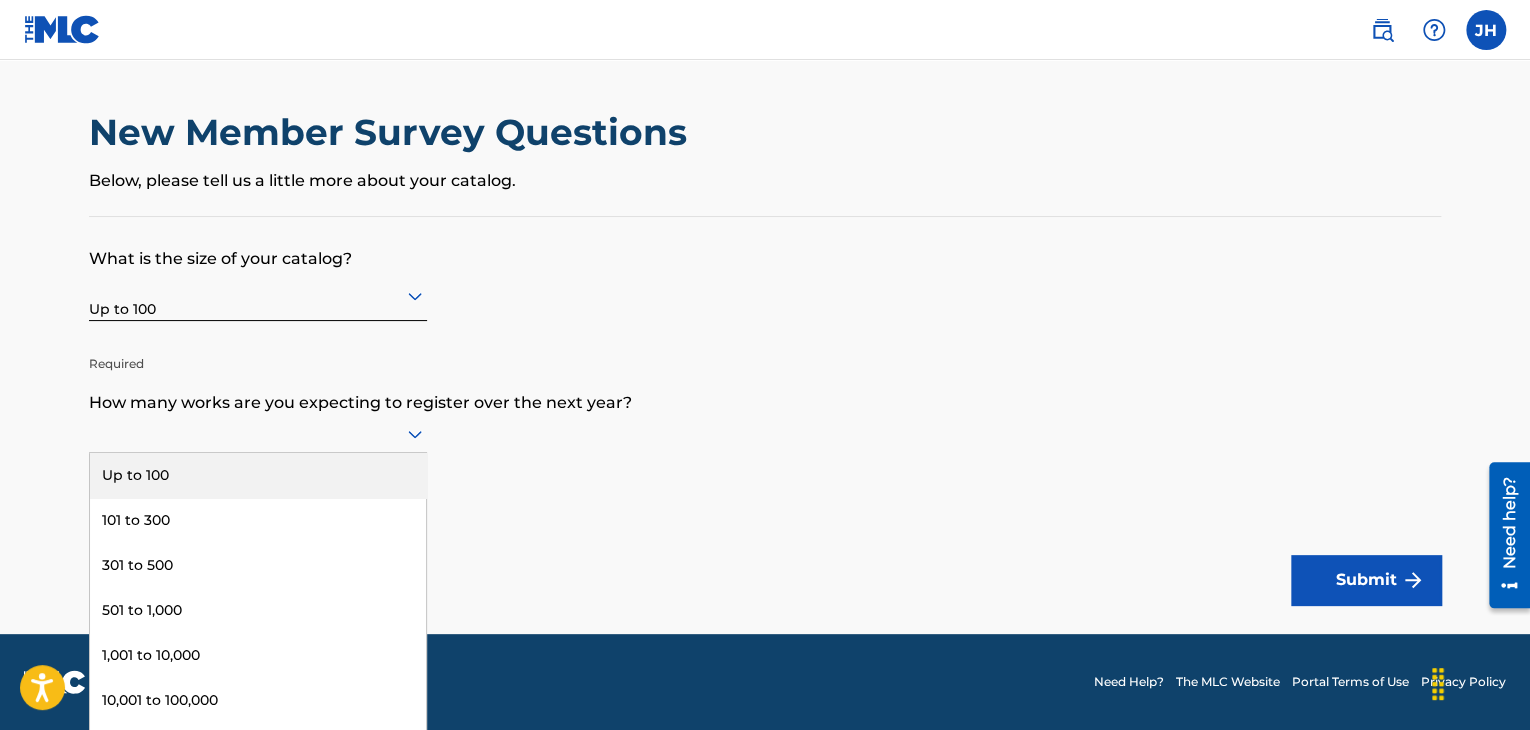 click on "Up to 100" at bounding box center [258, 475] 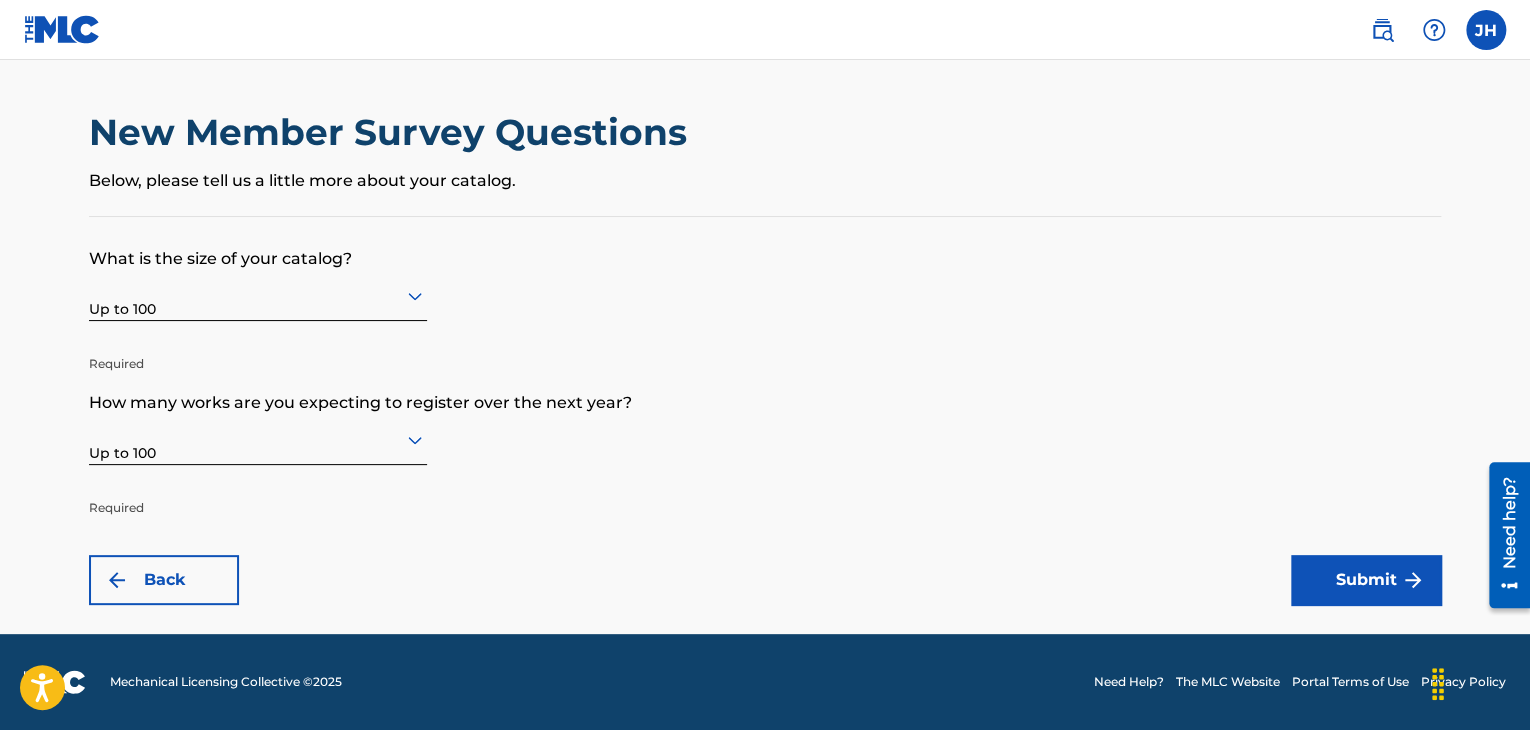 scroll, scrollTop: 0, scrollLeft: 0, axis: both 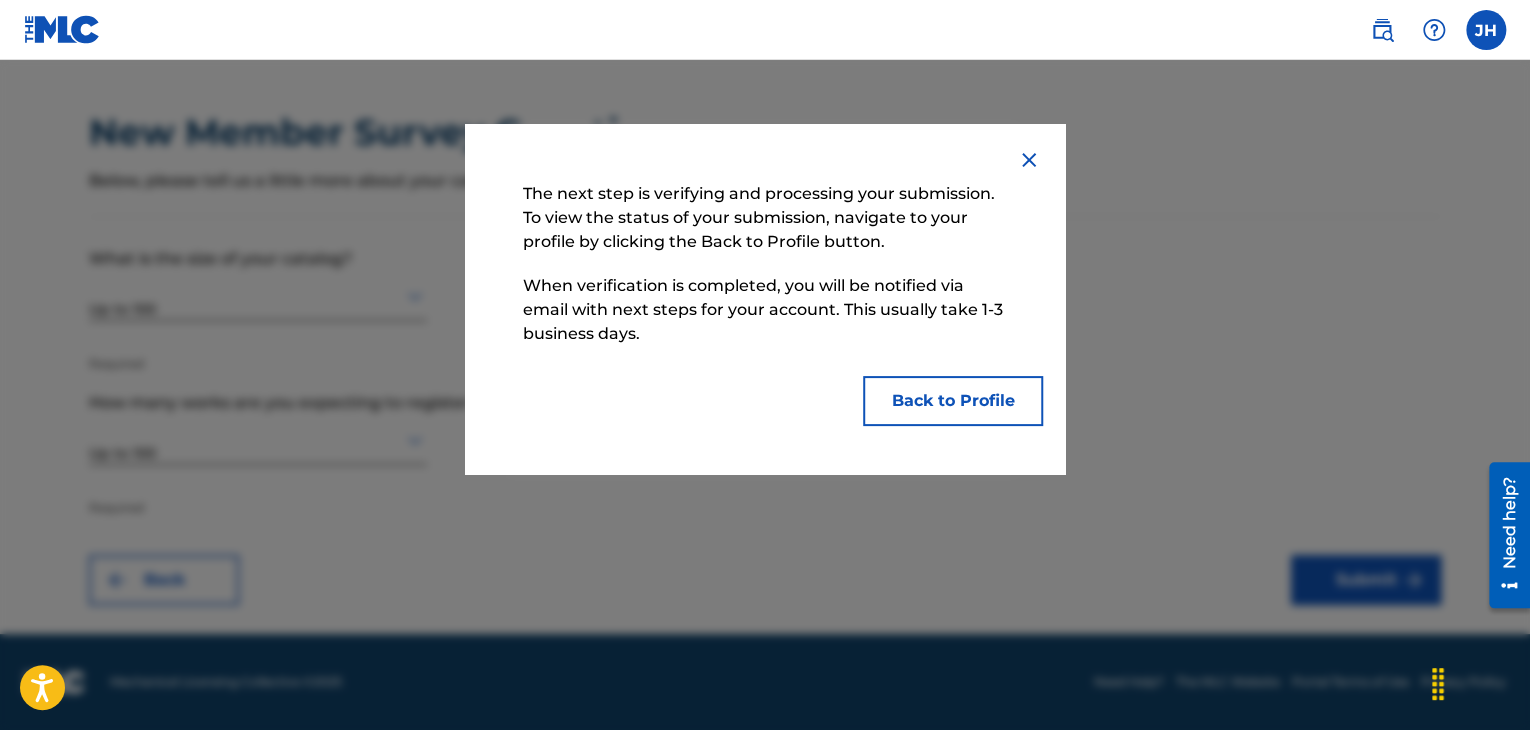 click on "Back to Profile" at bounding box center [953, 401] 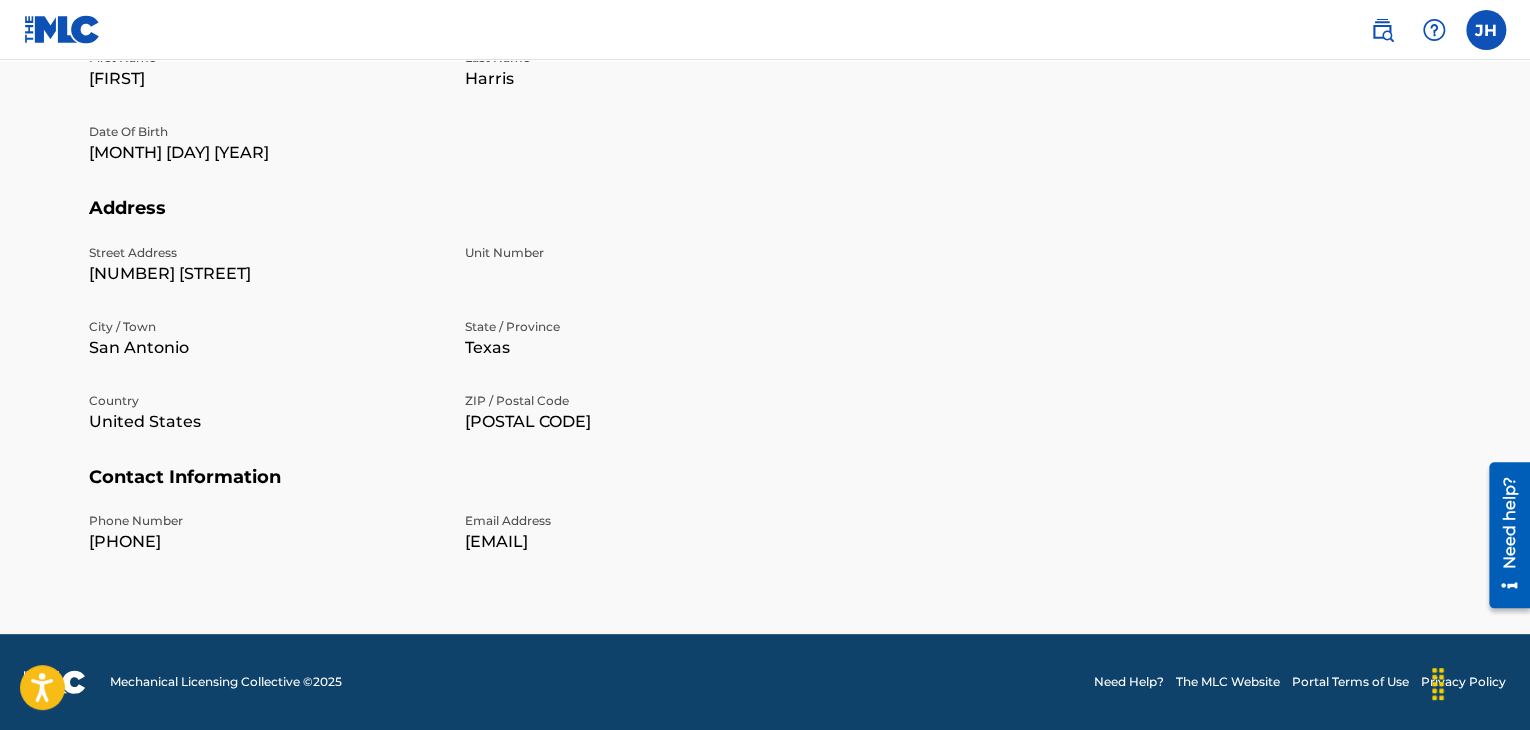 scroll, scrollTop: 0, scrollLeft: 0, axis: both 